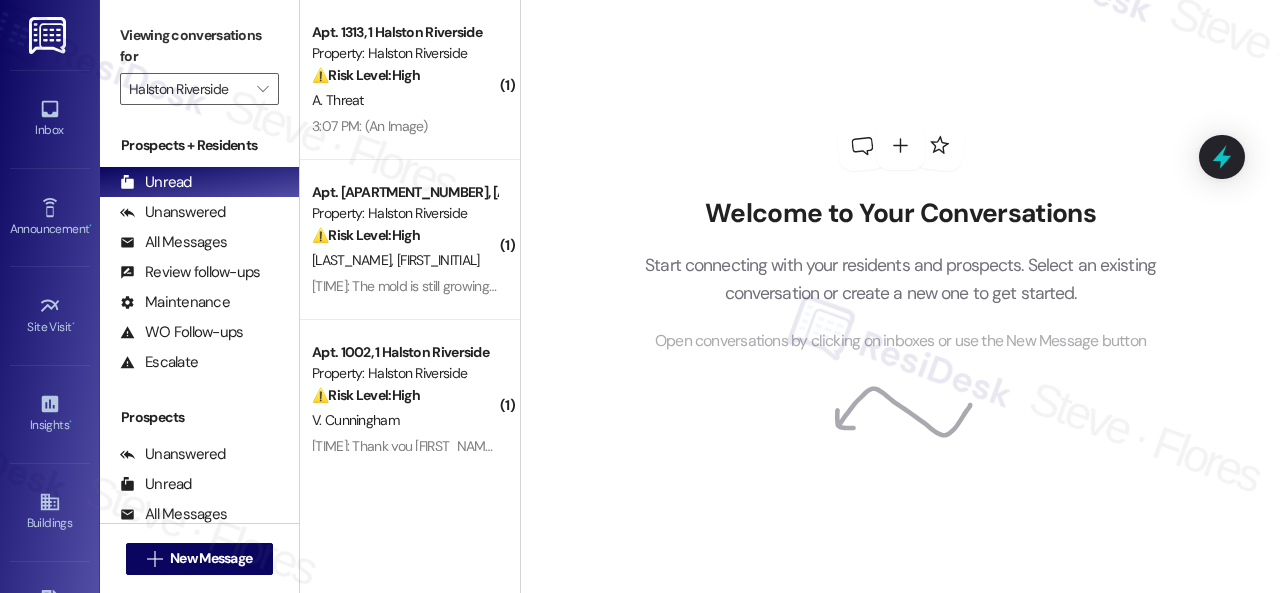 scroll, scrollTop: 0, scrollLeft: 0, axis: both 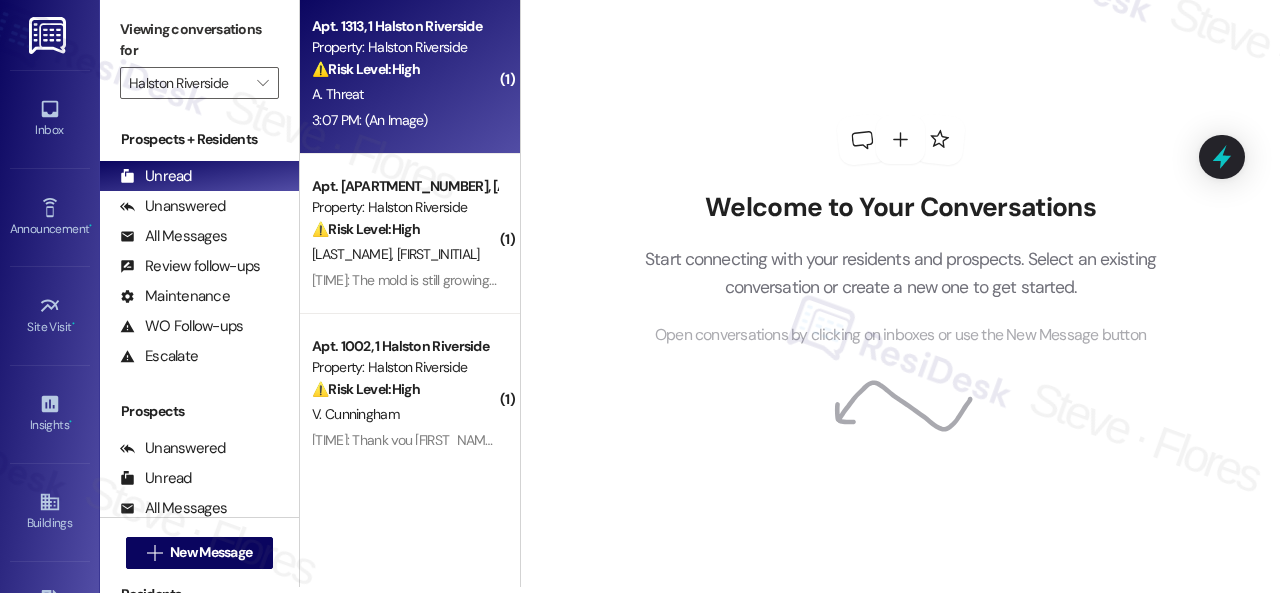 click on "A. Threat" at bounding box center [404, 94] 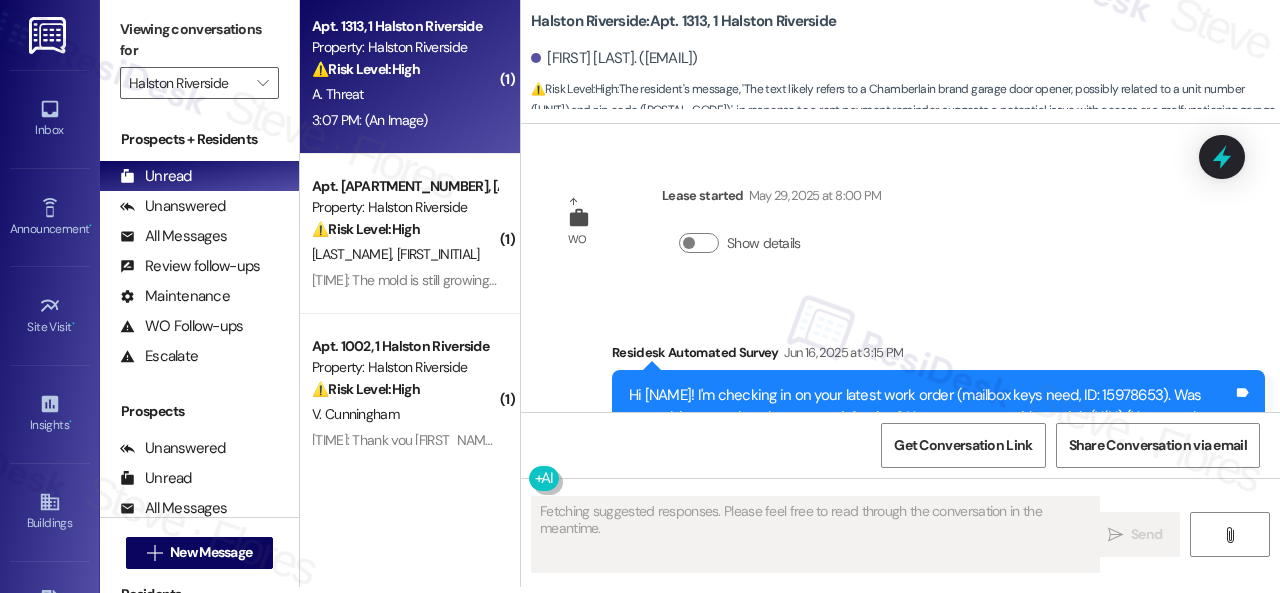 scroll, scrollTop: 0, scrollLeft: 0, axis: both 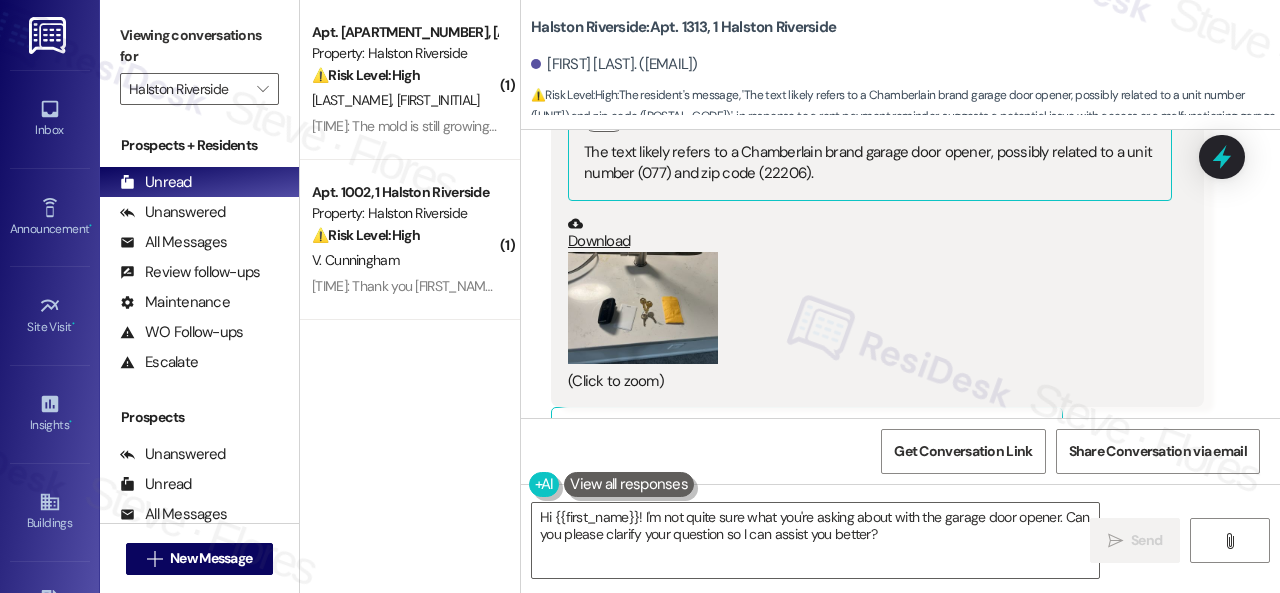 click at bounding box center [643, 308] 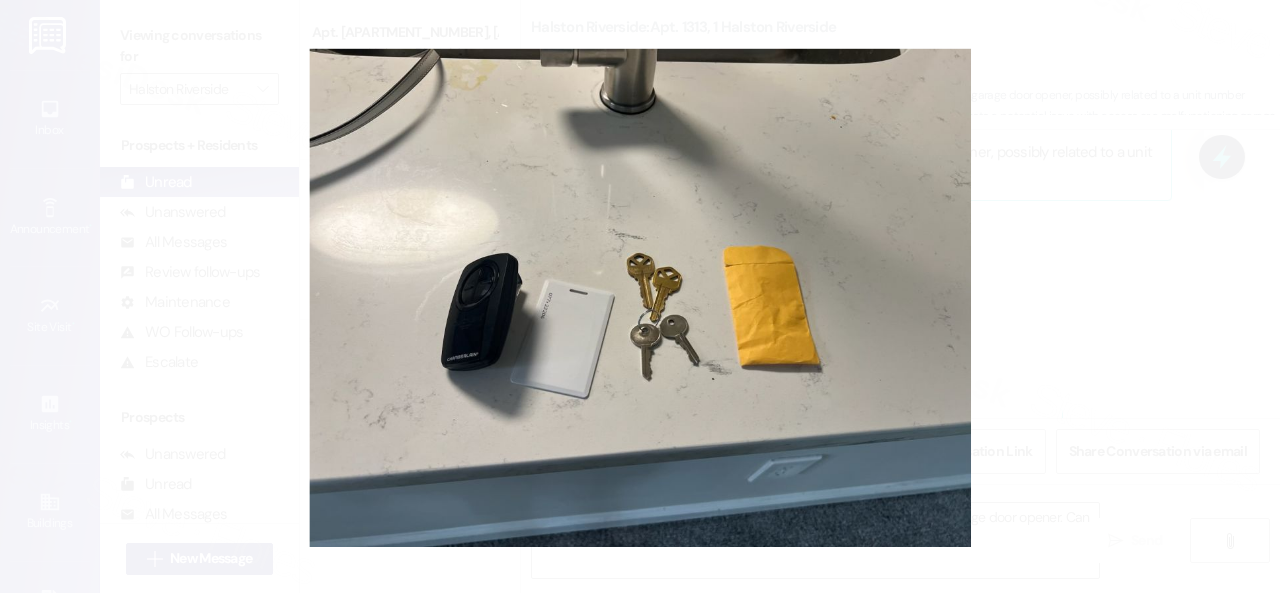 click at bounding box center [640, 296] 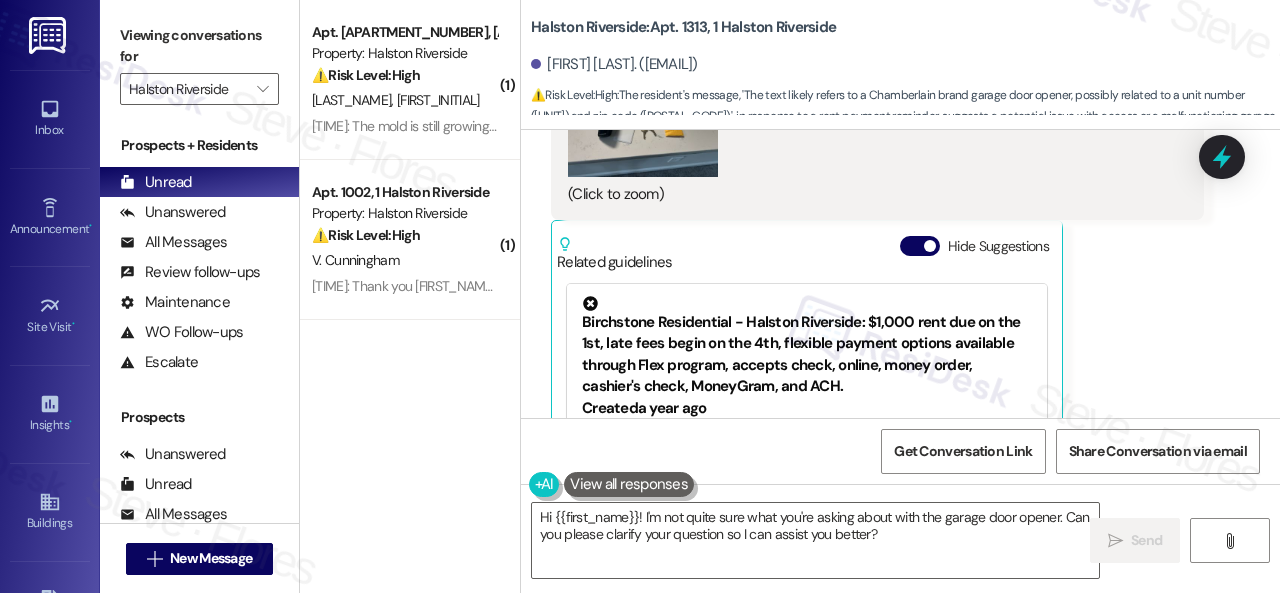 scroll, scrollTop: 4179, scrollLeft: 0, axis: vertical 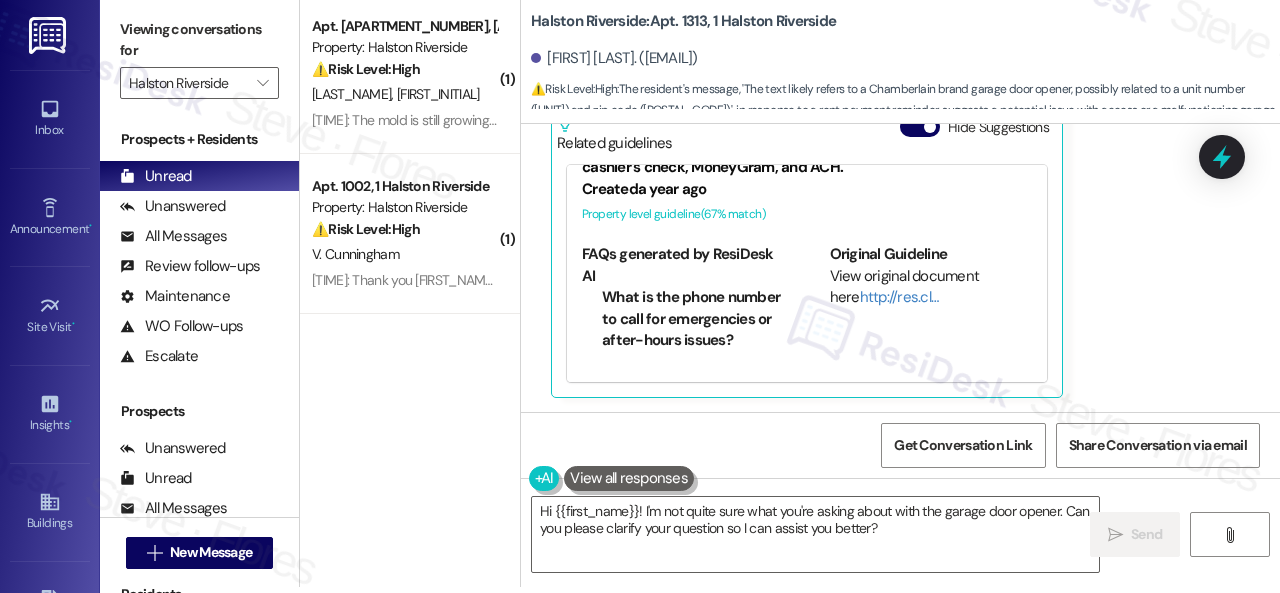 drag, startPoint x: 540, startPoint y: 511, endPoint x: 1018, endPoint y: 611, distance: 488.34824 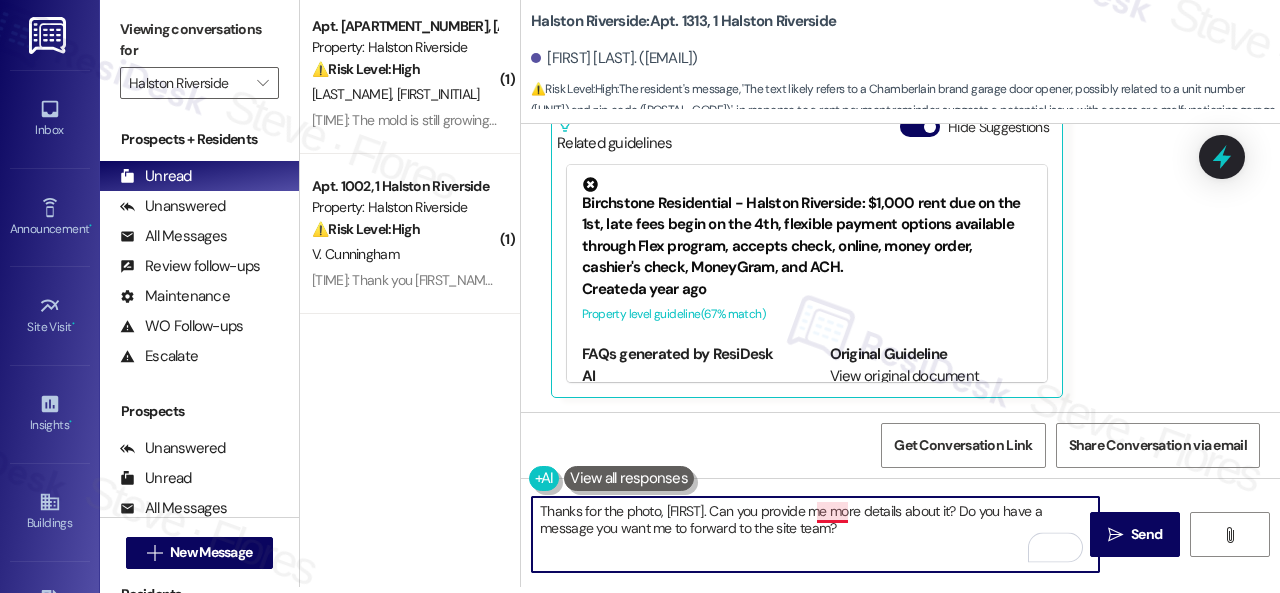 click on "Thanks for the photo, April. Can you provide me more details about it? Do you have a message you want me to forward to the site team?" at bounding box center [815, 534] 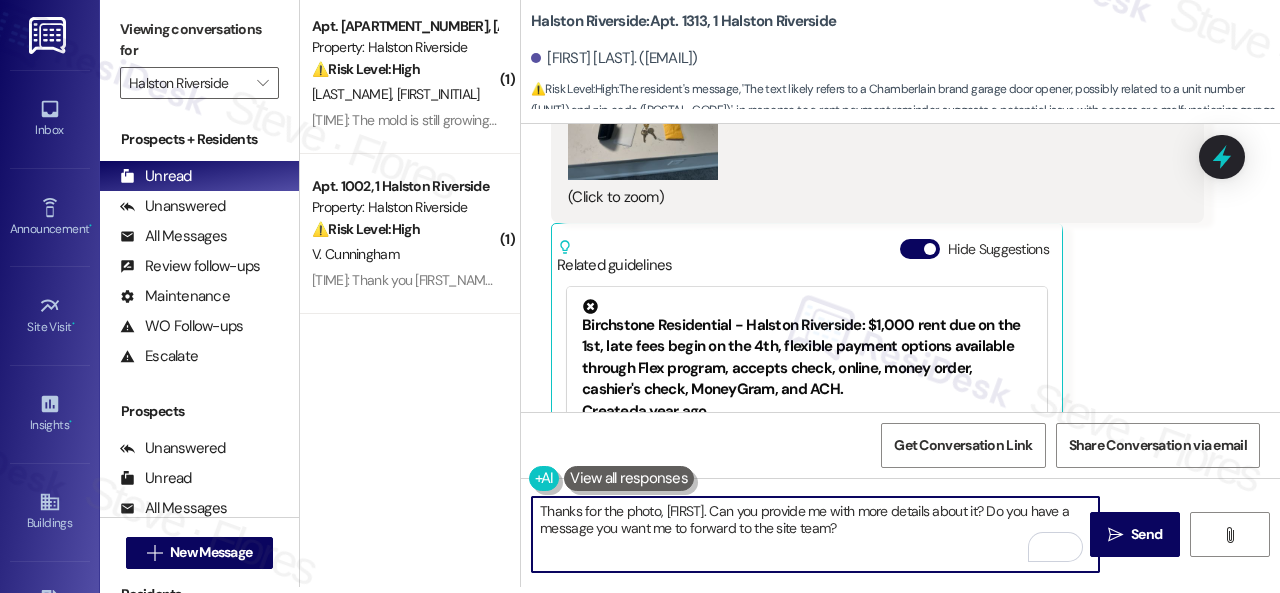scroll, scrollTop: 3979, scrollLeft: 0, axis: vertical 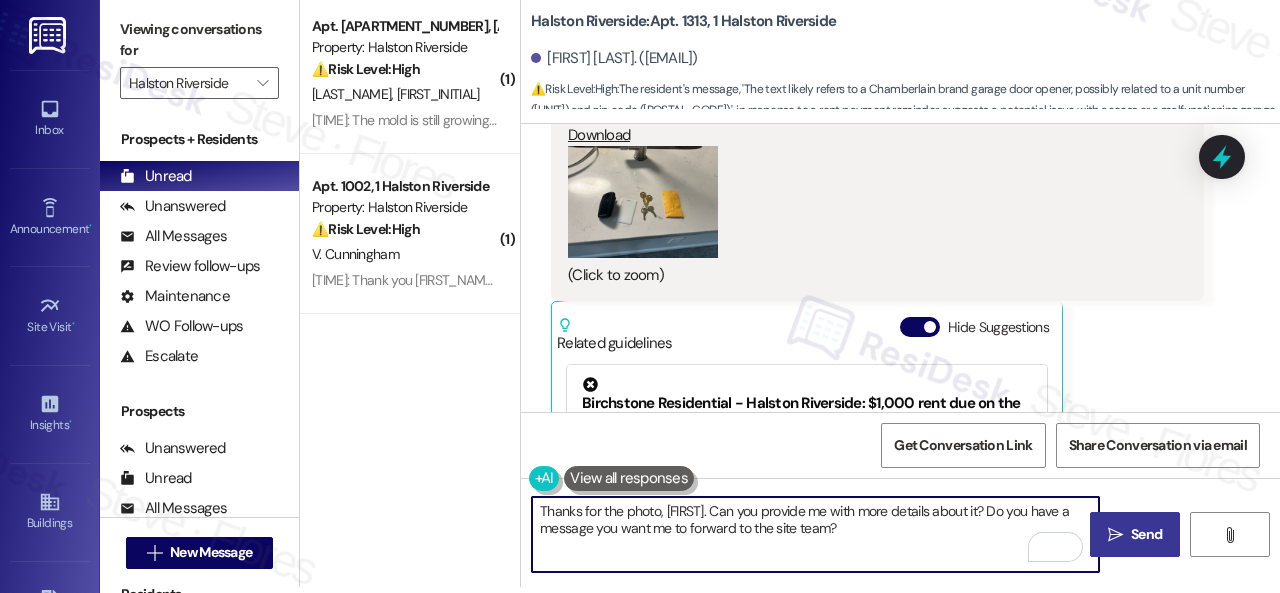 type on "Thanks for the photo, [NAME]. Can you provide me with more details about it? Do you have a message you want me to forward to the site team?" 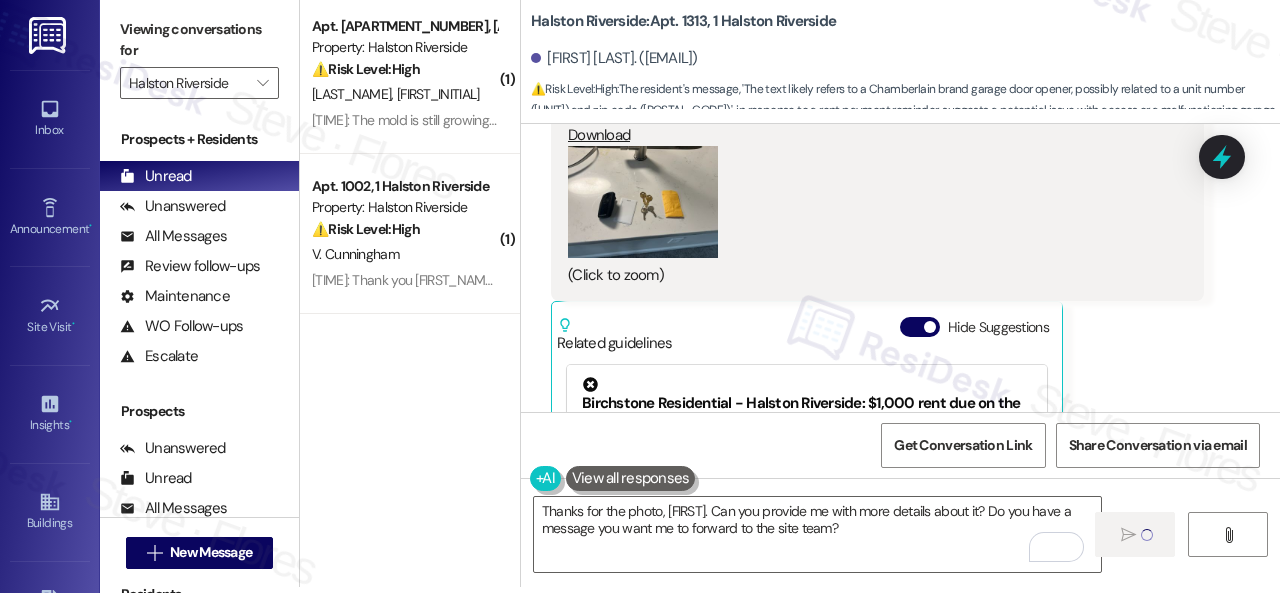 type 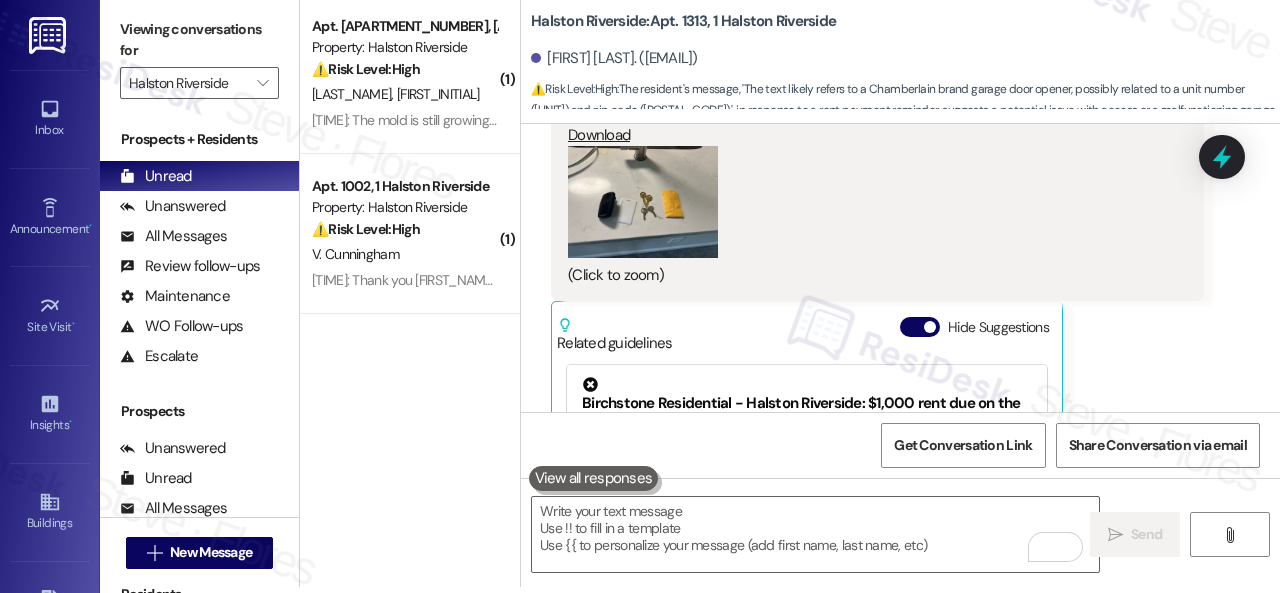 scroll, scrollTop: 0, scrollLeft: 0, axis: both 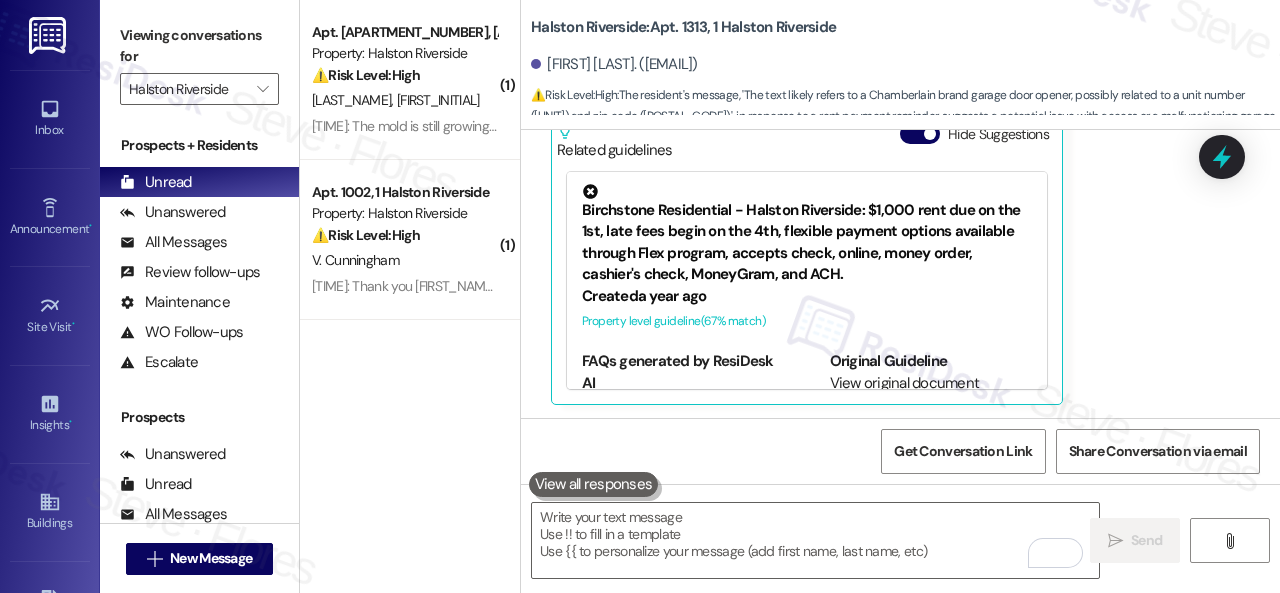 drag, startPoint x: 448, startPoint y: 252, endPoint x: 564, endPoint y: 263, distance: 116.520386 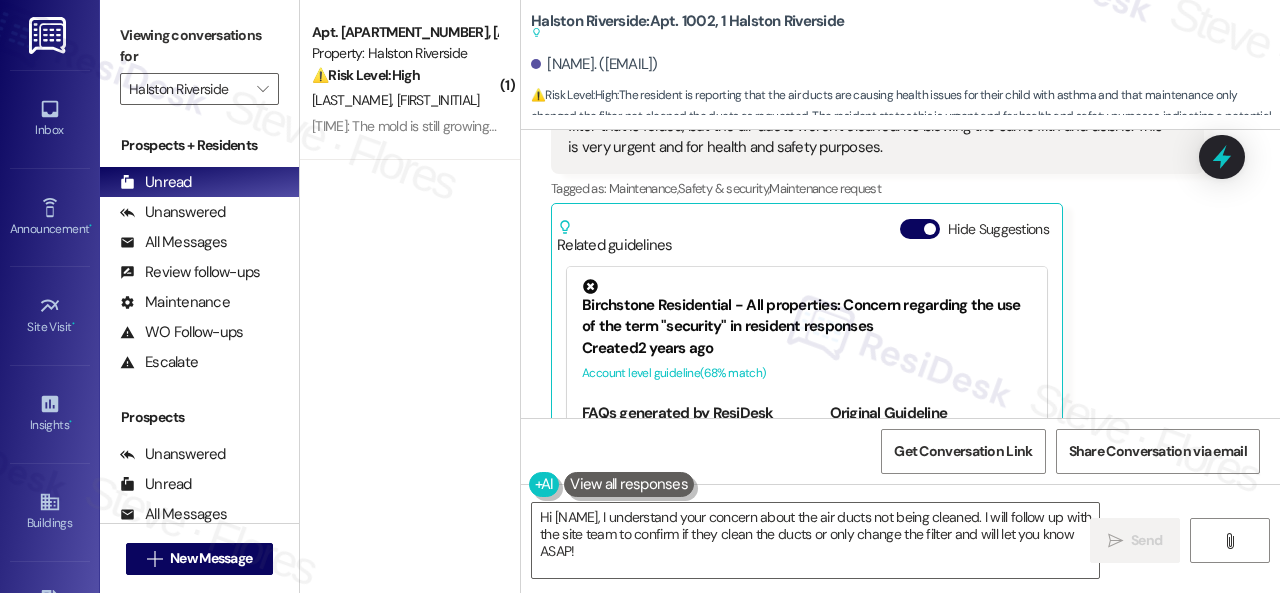 scroll, scrollTop: 6528, scrollLeft: 0, axis: vertical 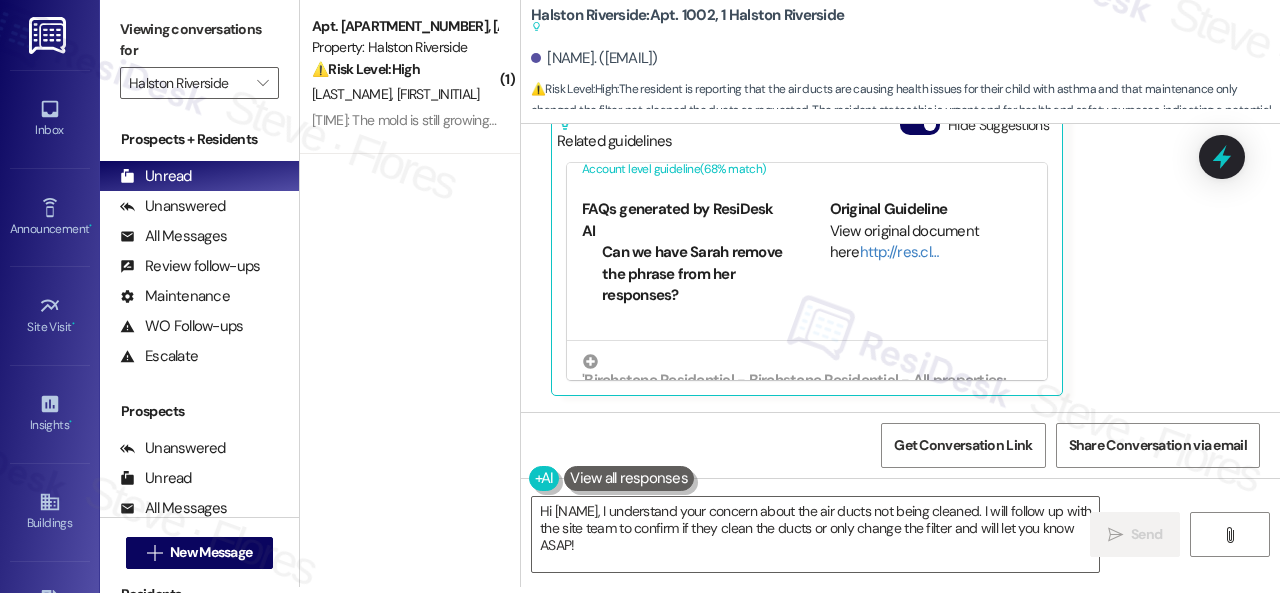 click on "( 1 ) Apt. 1812, 1 Halston Riverside Property: Halston Riverside ⚠️  Risk Level:  High The resident reports that mold is still growing after a maintenance attempt. This indicates a failure to resolve a potentially hazardous condition, requiring further investigation and remediation. D. King 12:11 PM: The mold is still growing on the ceiling. The maintenance person wiped the ceiling off with bleach- it did not resolve the issue  12:11 PM: The mold is still growing on the ceiling. The maintenance person wiped the ceiling off with bleach- it did not resolve the issue  Halston Riverside:  Apt. 1002, 1 Halston Riverside   Suggested actions and notes available for this message and will show as you scroll through.     Veronica Cunningham. (fubu_v2003@yahoo.com)   ⚠️  Risk Level:  High :  WO Lease started Jul 02, 2025 at 8:00 PM Show details Survey, sent via SMS Residesk Automated Survey Jul 10, 2025 at 12:35 PM Tags and notes Tagged as:   Move in Click to highlight conversations about Move in WO Status :" at bounding box center (790, 290) 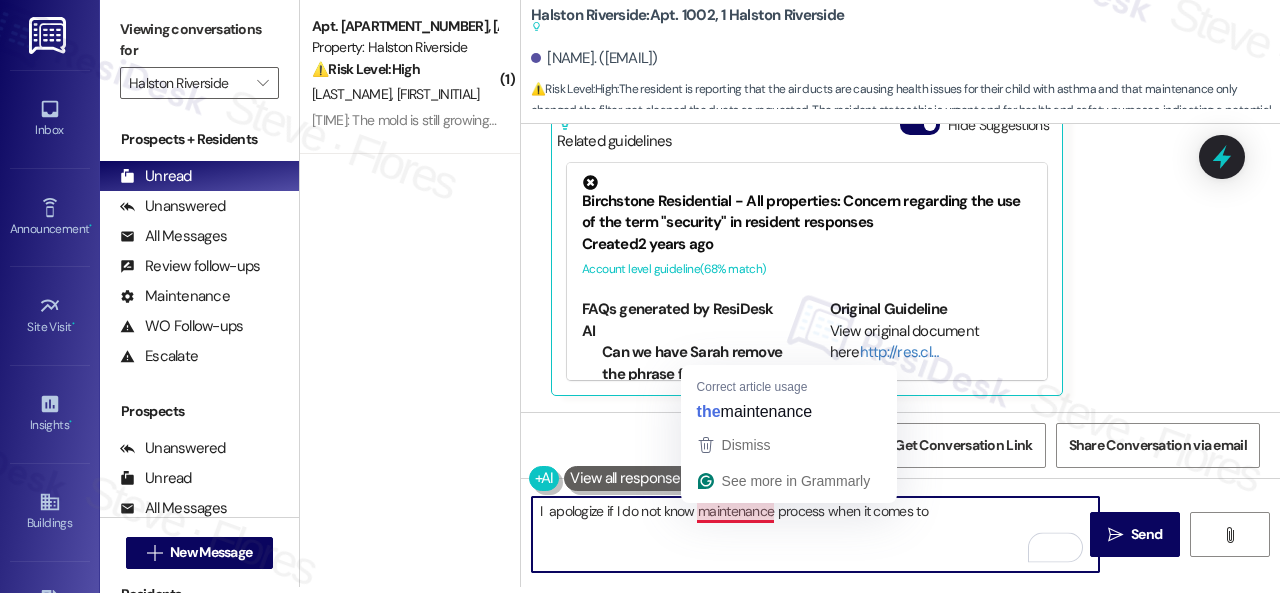click on "I  apologize if I do not know maintenance process when it comes to" at bounding box center (815, 534) 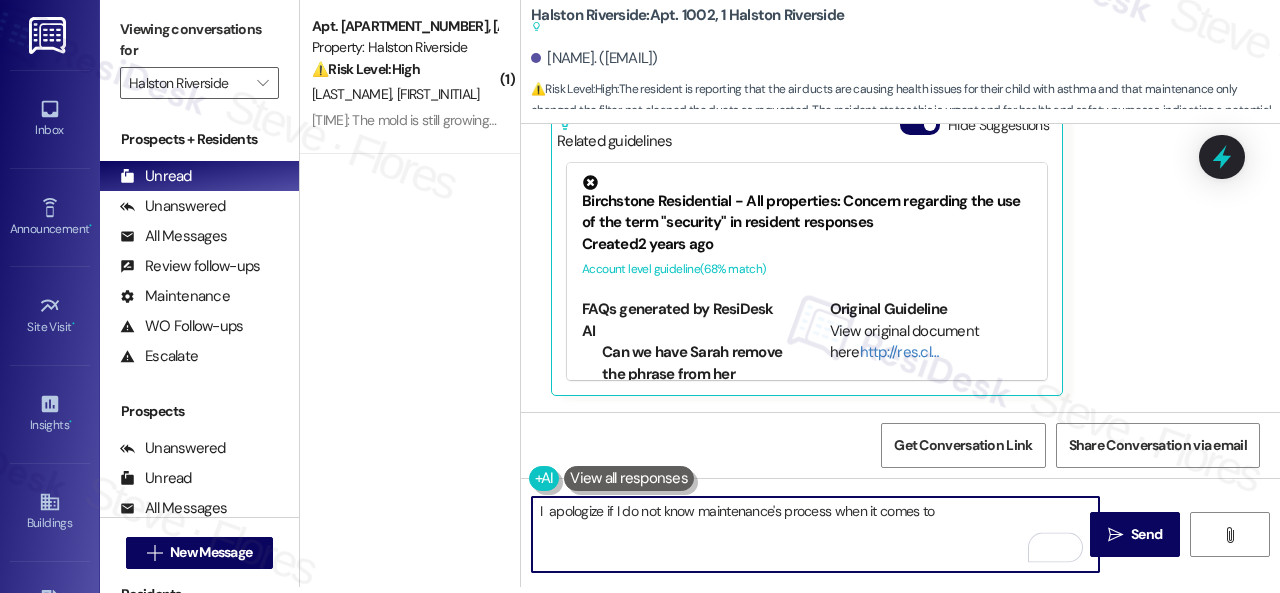click on "I  apologize if I do not know maintenance's process when it comes to" at bounding box center [815, 534] 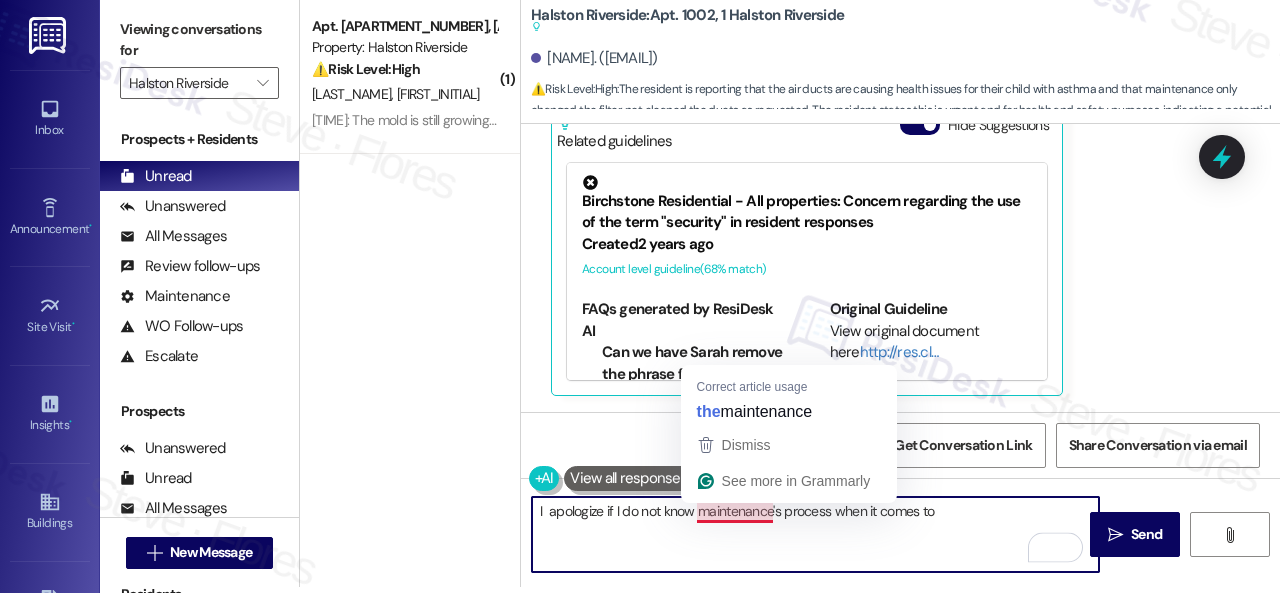 click on "I  apologize if I do not know maintenance's process when it comes to" at bounding box center (815, 534) 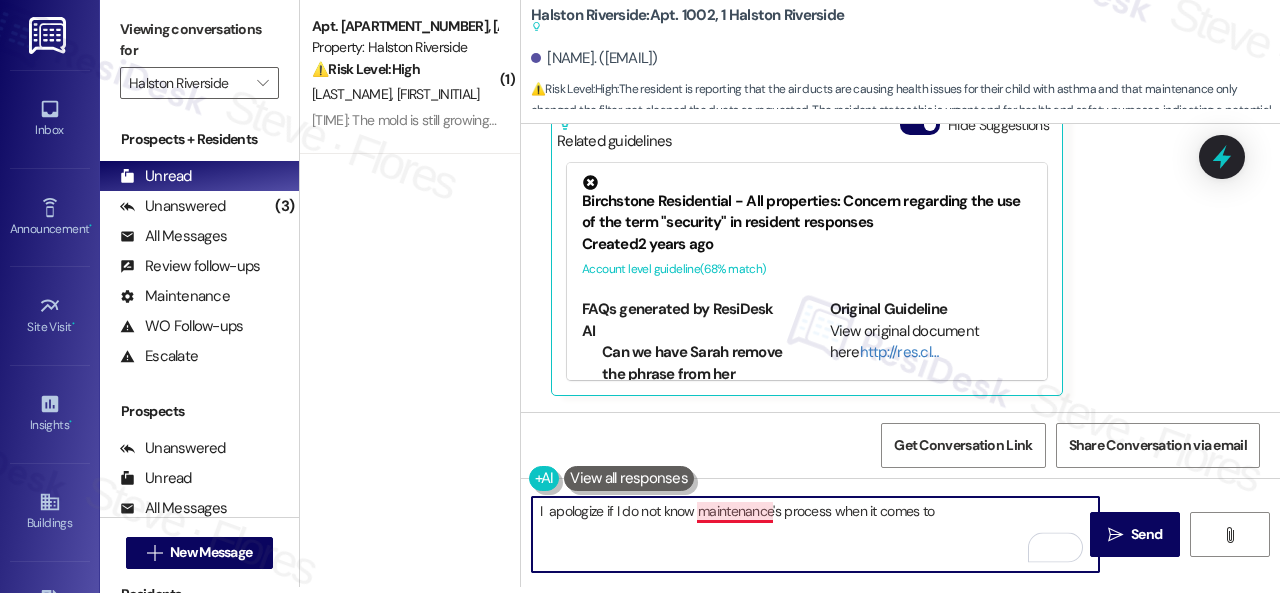 click on "I  apologize if I do not know maintenance's process when it comes to" at bounding box center [815, 534] 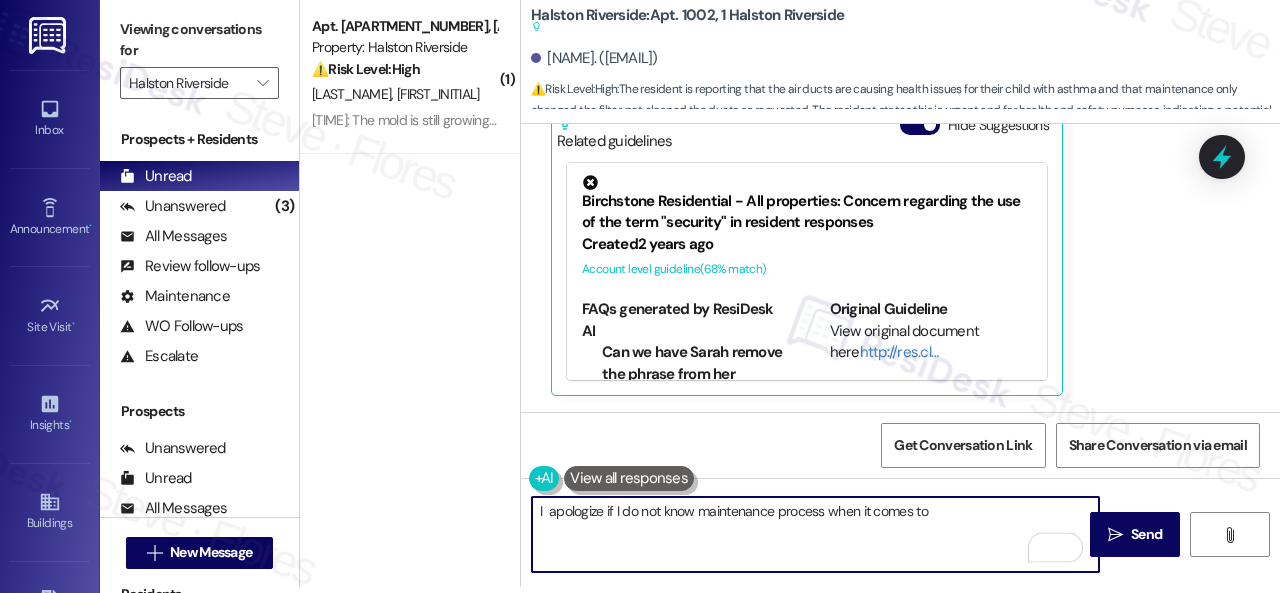 click on "I  apologize if I do not know maintenance process when it comes to" at bounding box center [815, 534] 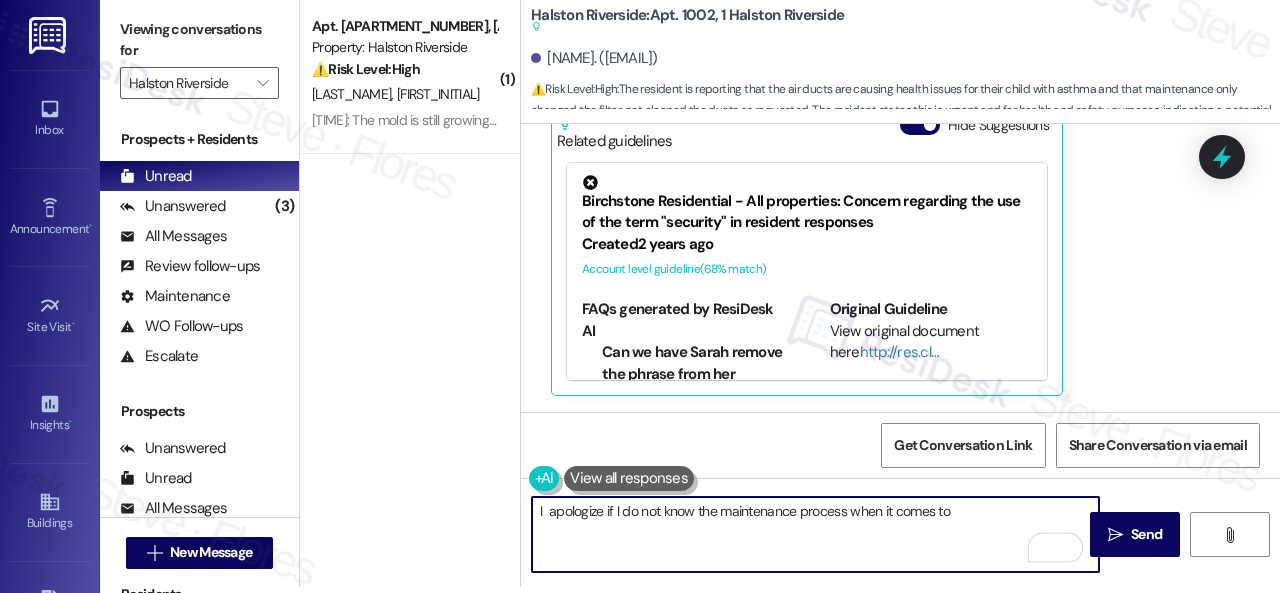 click on "I  apologize if I do not know the maintenance process when it comes to" at bounding box center (815, 534) 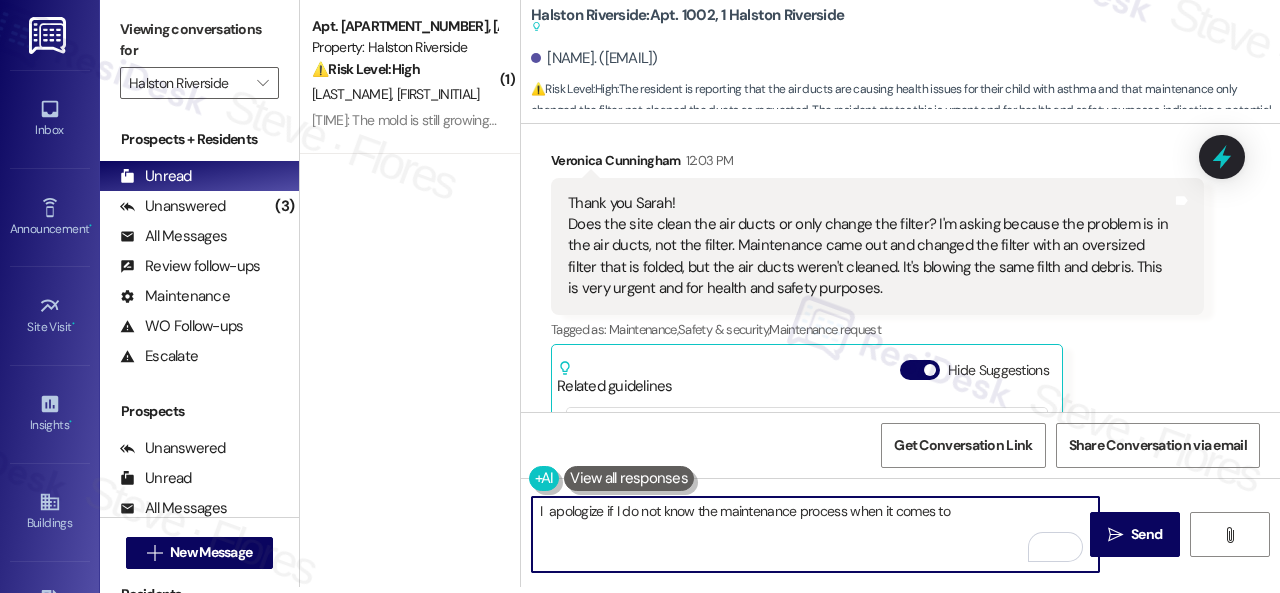 scroll, scrollTop: 6228, scrollLeft: 0, axis: vertical 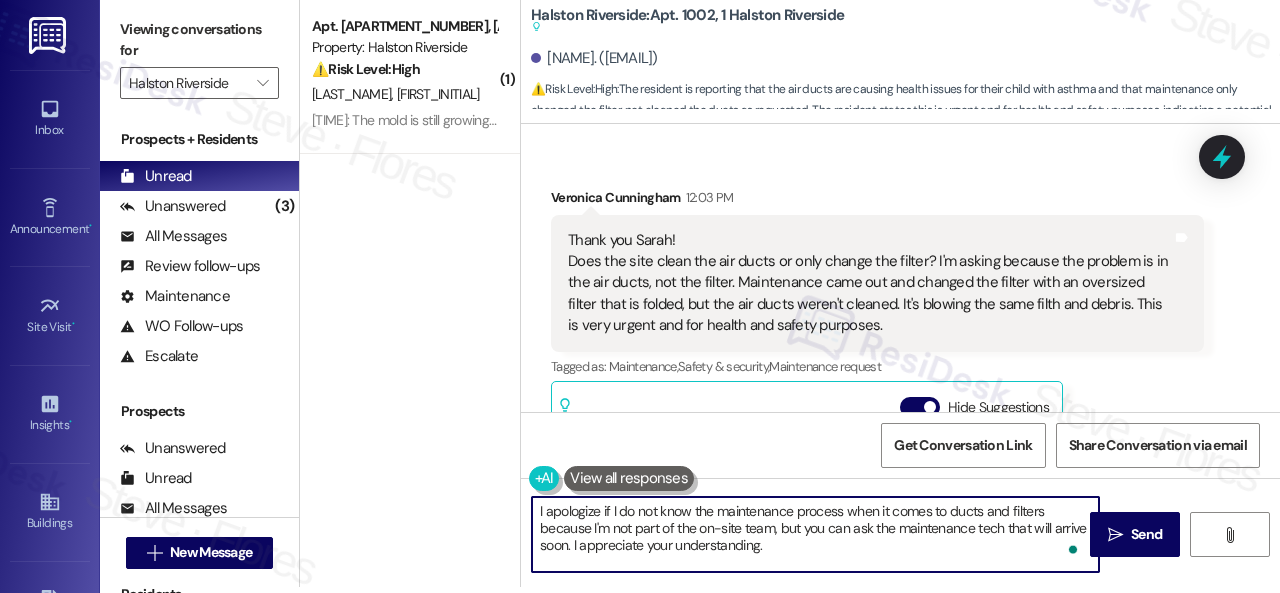 click on "I  apologize if I do not know the maintenance process when it comes to ducts and filters because I'm not part of the on-site team, but you can ask the maintenance tech that will arrive soon. I appreciate your understanding." at bounding box center (815, 534) 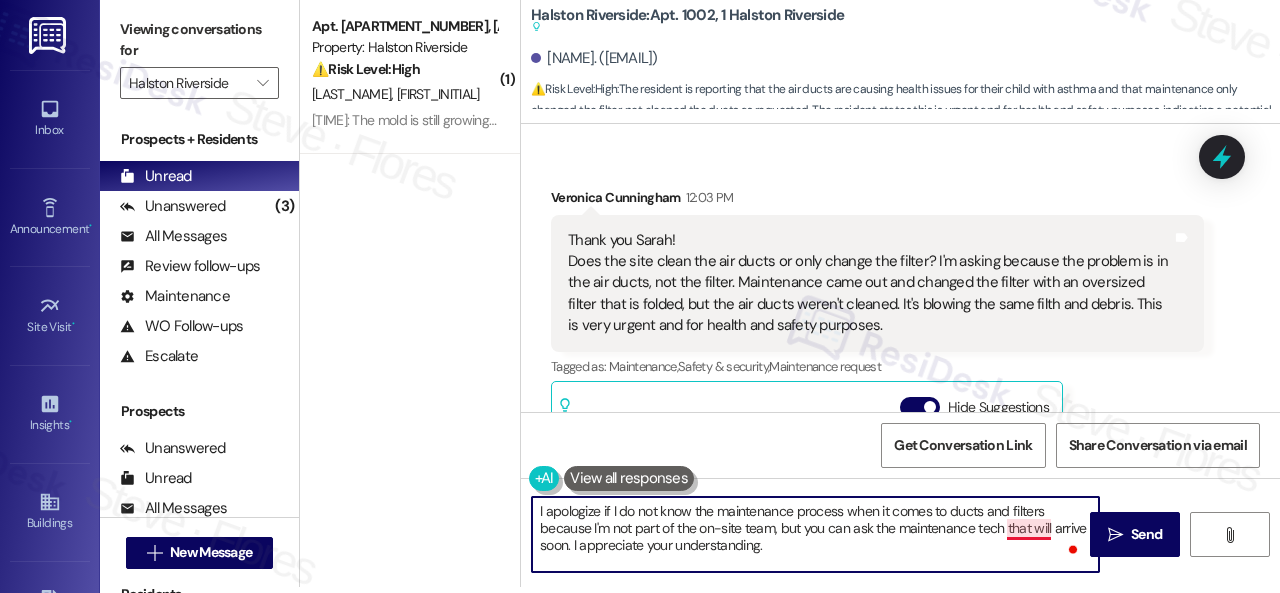 click on "I  apologize if I do not know the maintenance process when it comes to ducts and filters because I'm not part of the on-site team, but you can ask the maintenance tech that will arrive soon. I appreciate your understanding." at bounding box center (815, 534) 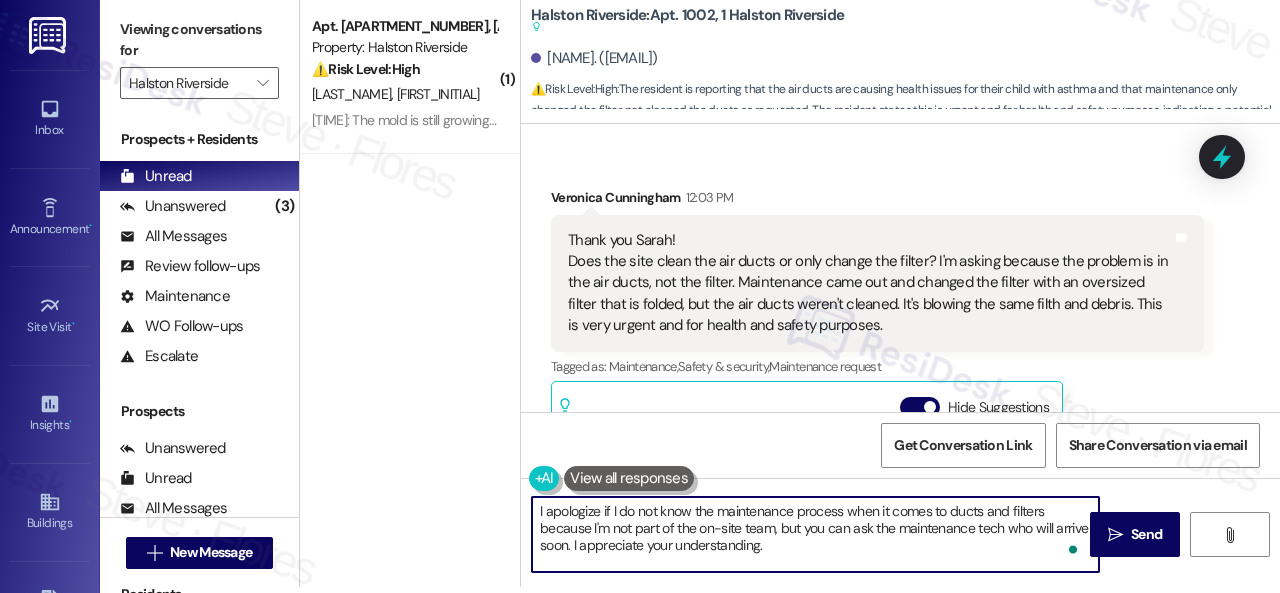 click on "I  apologize if I do not know the maintenance process when it comes to ducts and filters because I'm not part of the on-site team, but you can ask the maintenance tech who will arrive soon. I appreciate your understanding." at bounding box center (815, 534) 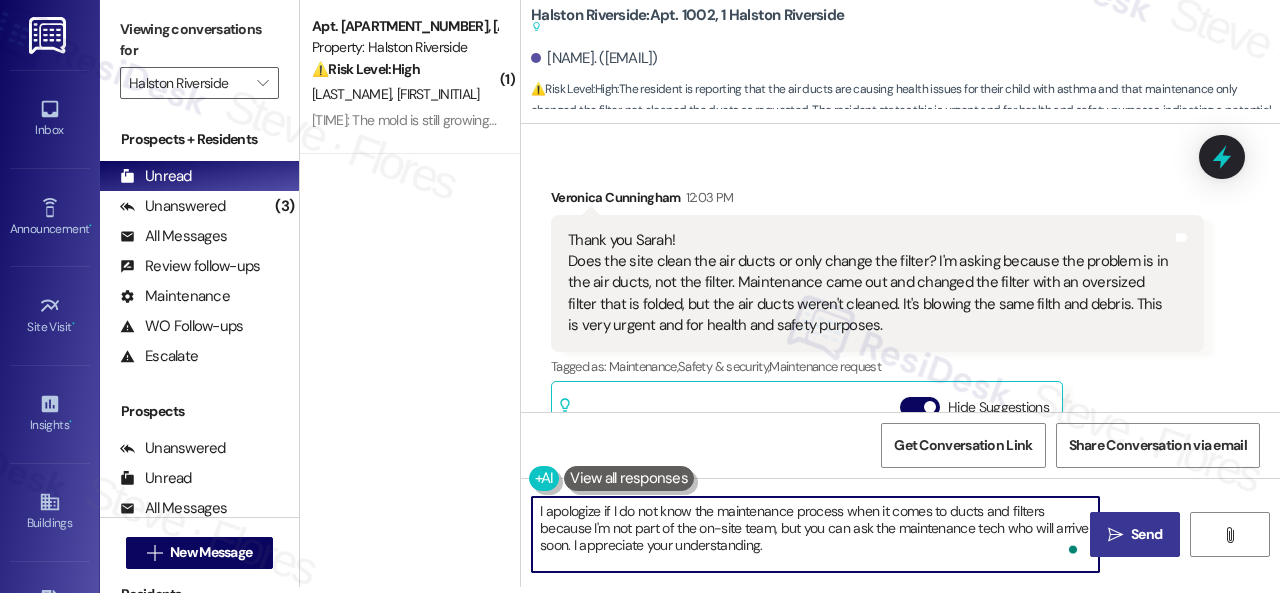type on "I  apologize if I do not know the maintenance process when it comes to ducts and filters because I'm not part of the on-site team, but you can ask the maintenance tech who will arrive soon. I appreciate your understanding." 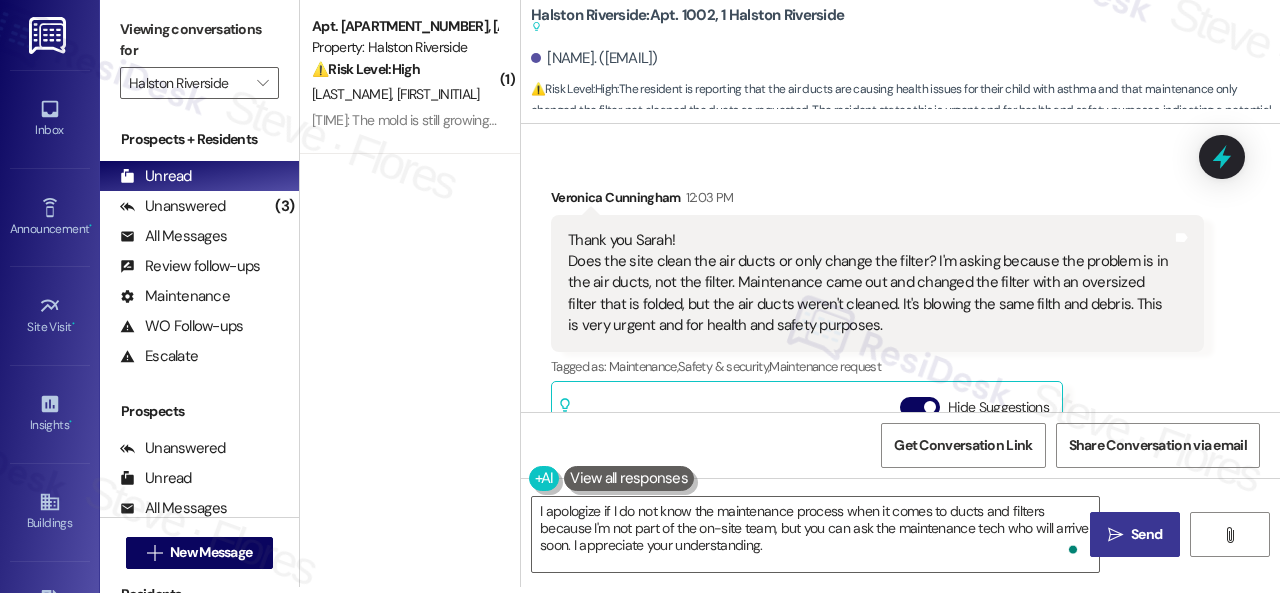 click on "Send" at bounding box center (1146, 534) 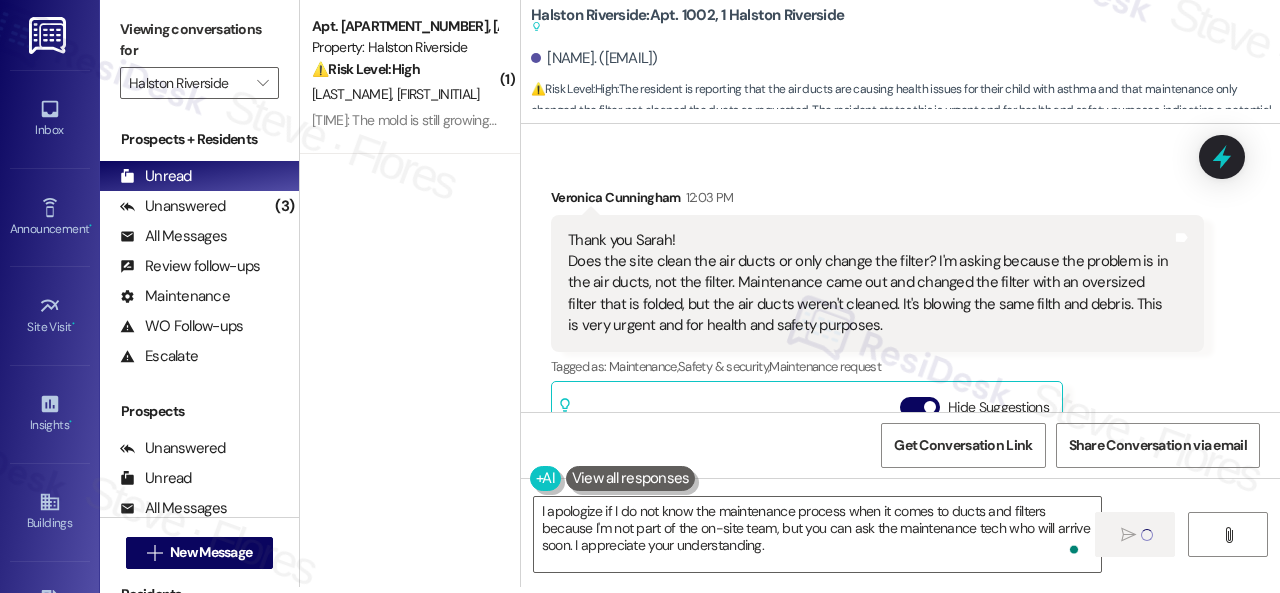 type 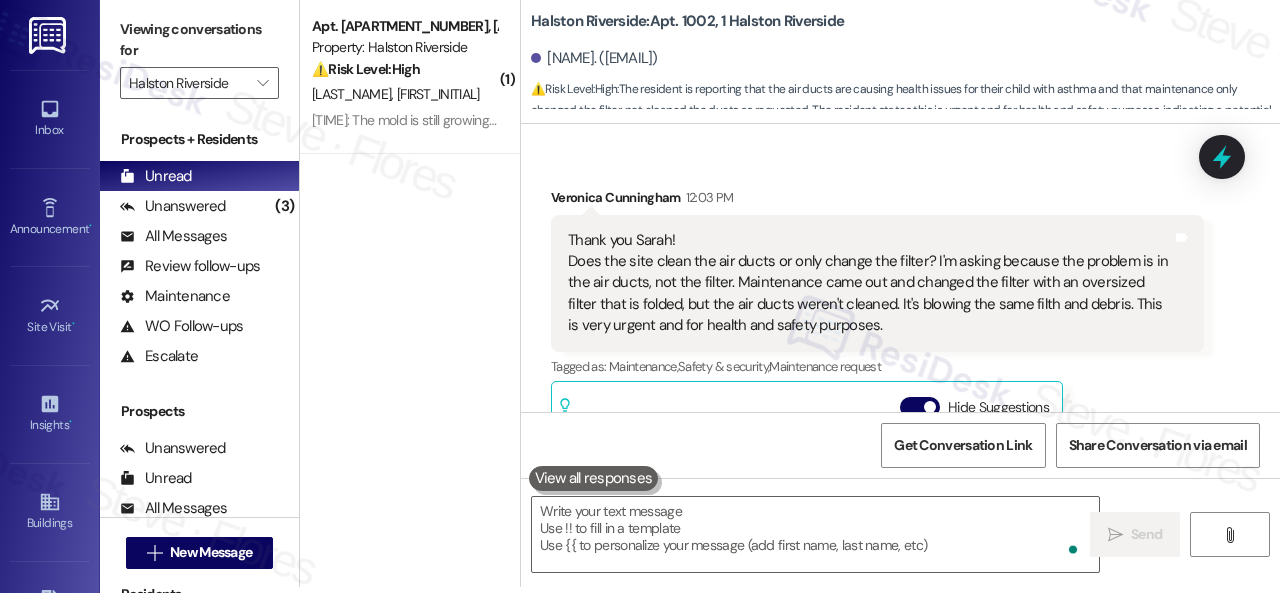 scroll, scrollTop: 0, scrollLeft: 0, axis: both 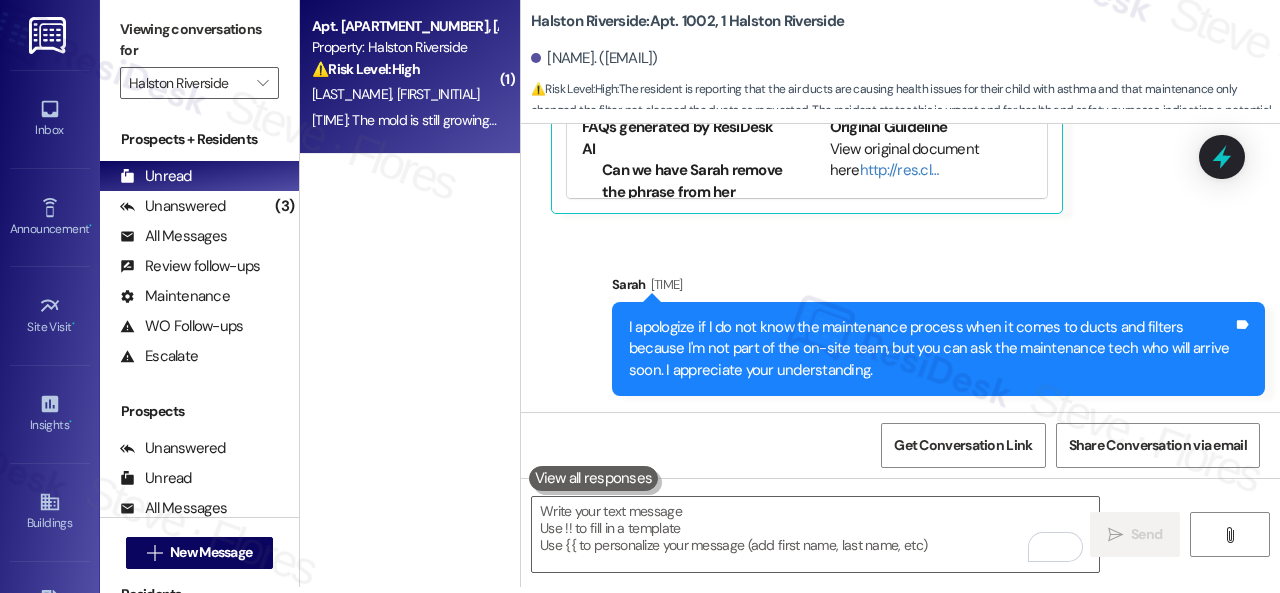 click on "[FIRST] [LAST]" at bounding box center (404, 94) 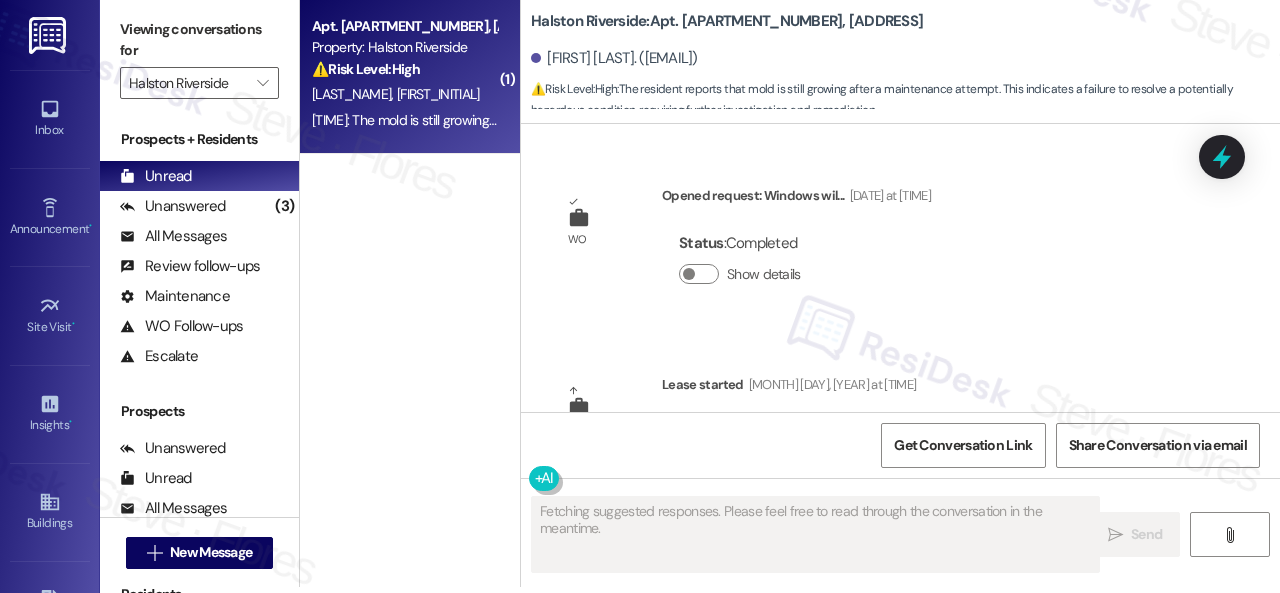 scroll, scrollTop: 10362, scrollLeft: 0, axis: vertical 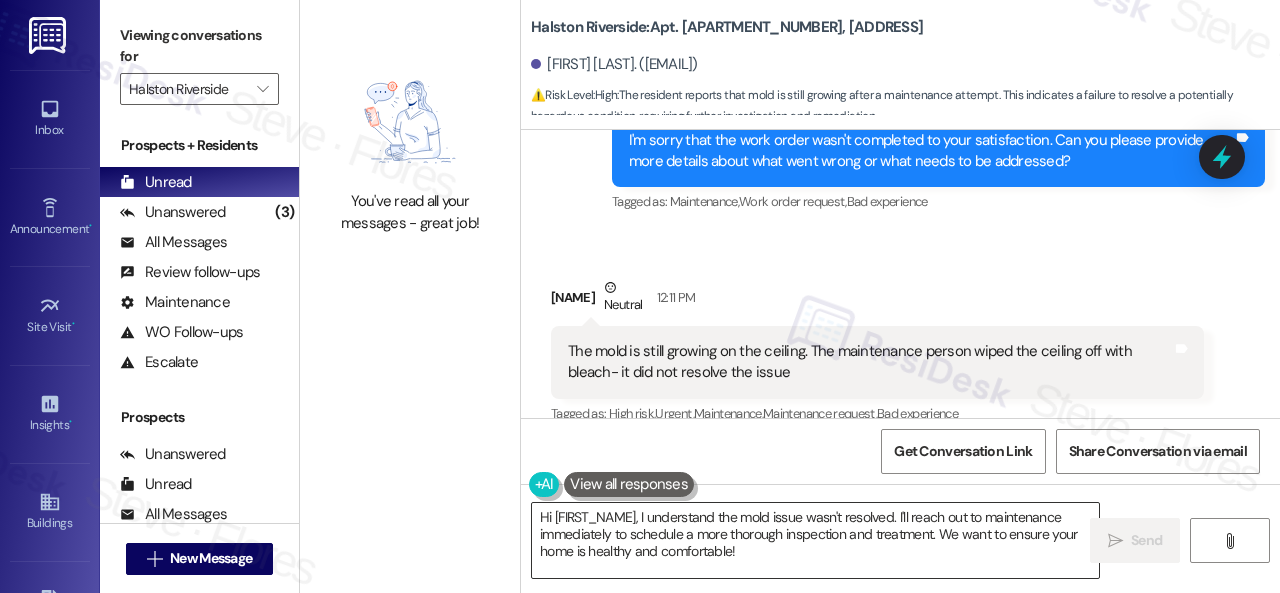drag, startPoint x: 658, startPoint y: 530, endPoint x: 640, endPoint y: 530, distance: 18 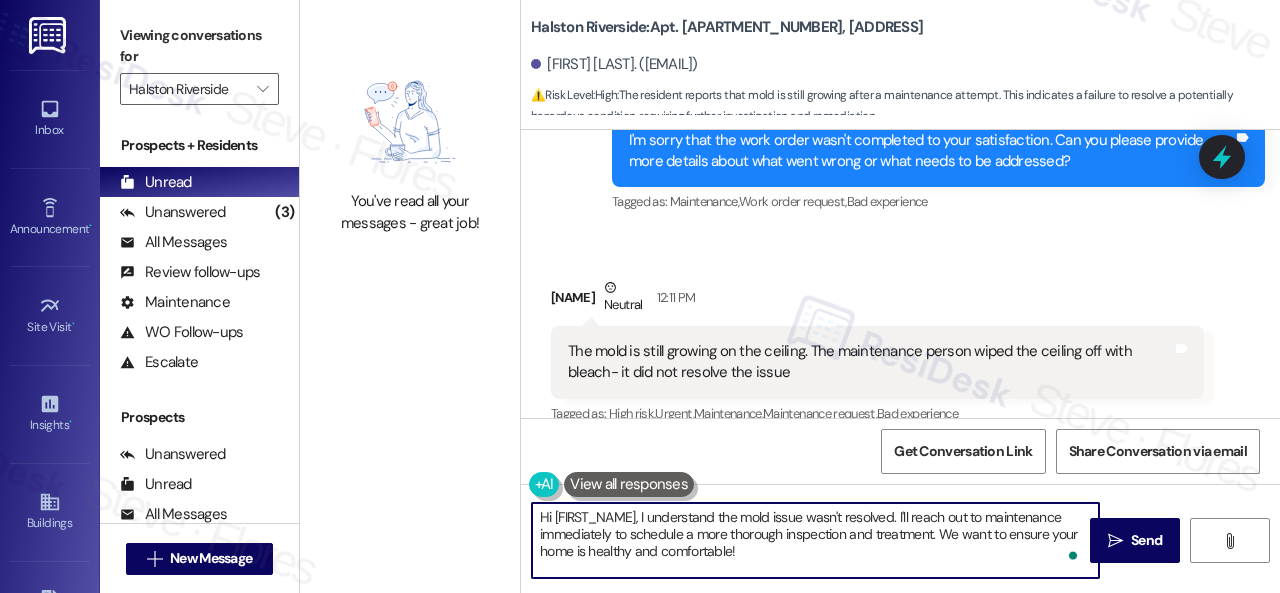 scroll, scrollTop: 6, scrollLeft: 0, axis: vertical 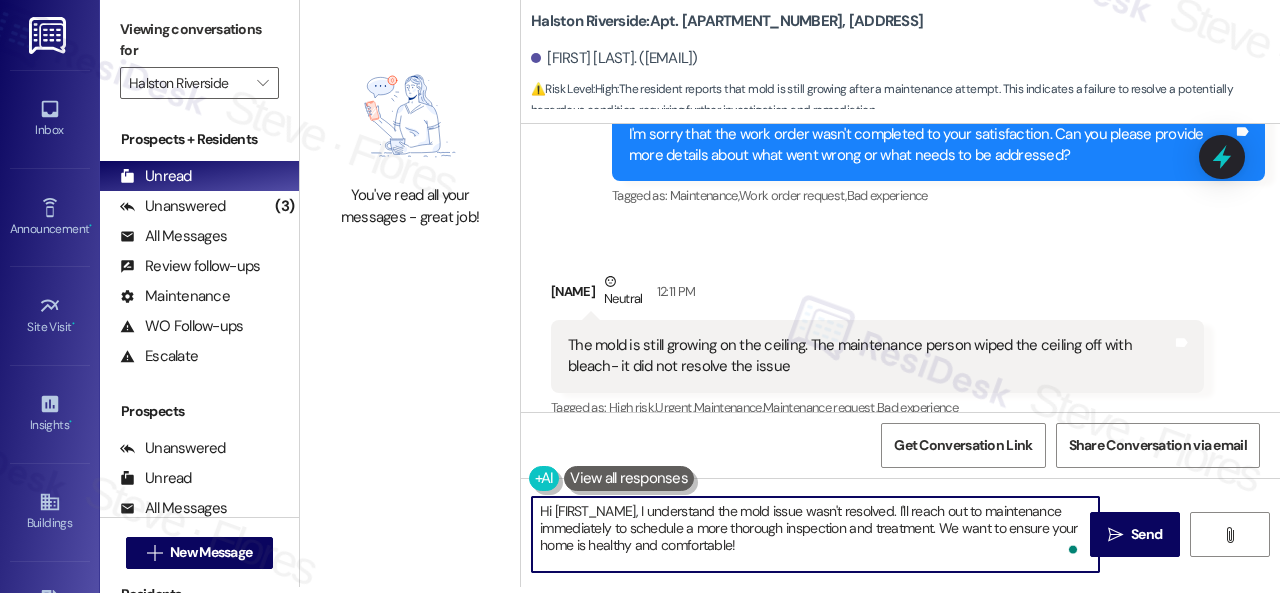 drag, startPoint x: 537, startPoint y: 517, endPoint x: 824, endPoint y: 582, distance: 294.2686 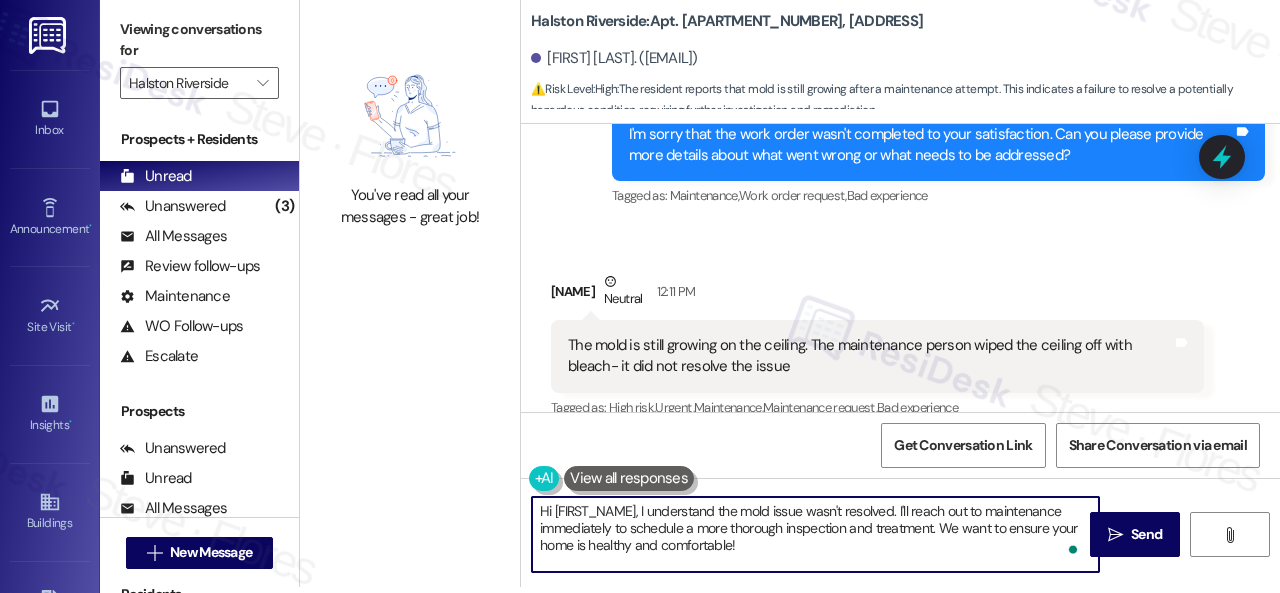 click on "Hi {{first_name}}, I understand the mold issue wasn't resolved. I'll reach out to maintenance immediately to schedule a more thorough inspection and treatment. We want to ensure your home is healthy and comfortable!  Send " at bounding box center (900, 553) 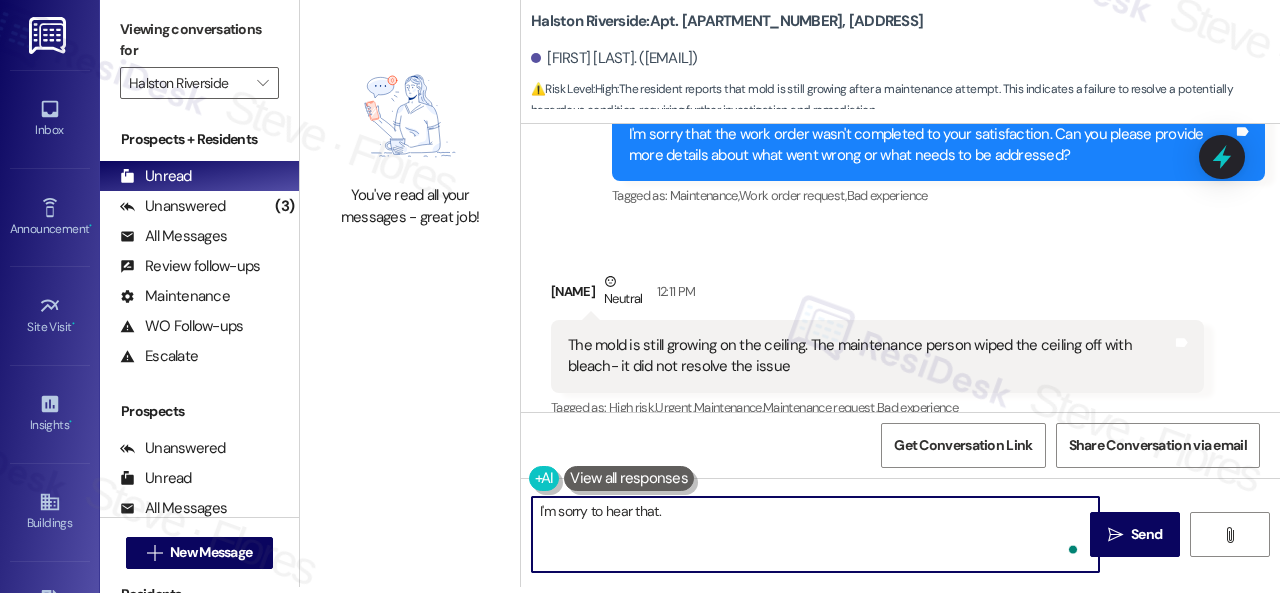 paste on "Have you already submitted a new work order? If so, may I have the work order number so I can follow up with the site team? If not, I'll be happy to submit a new work order on your behalf. Please provide as much detail as possible and include photos if available. Also, can the maintenance team enter your apartment even if you are not home? Are there any pets they should be concerned about?" 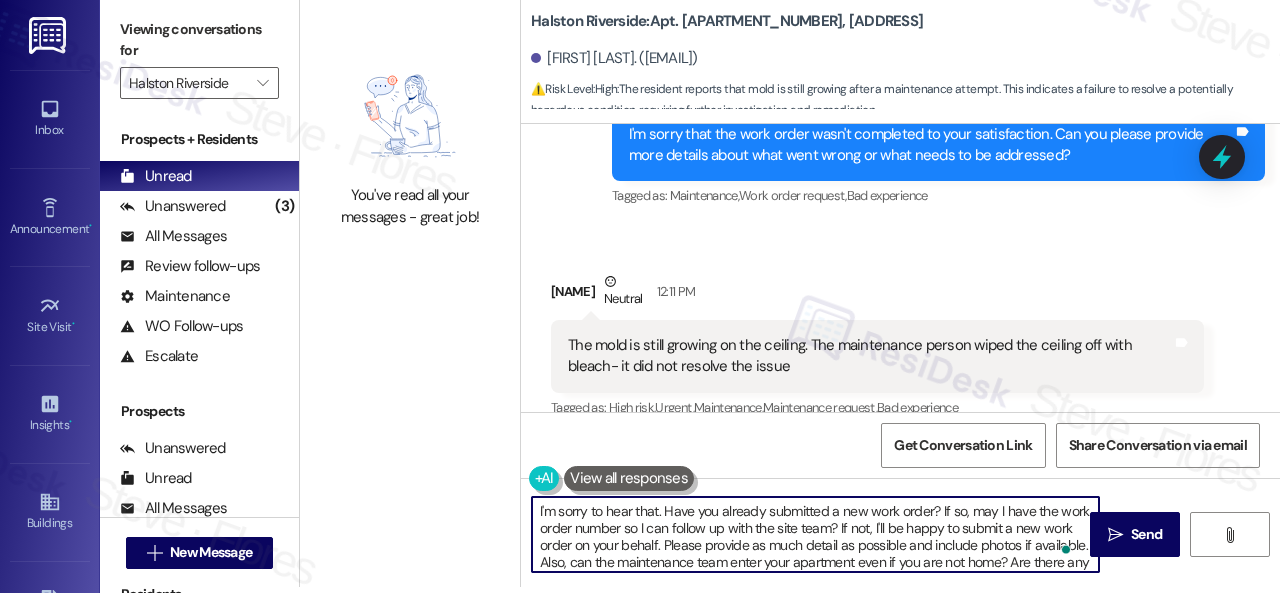 scroll, scrollTop: 16, scrollLeft: 0, axis: vertical 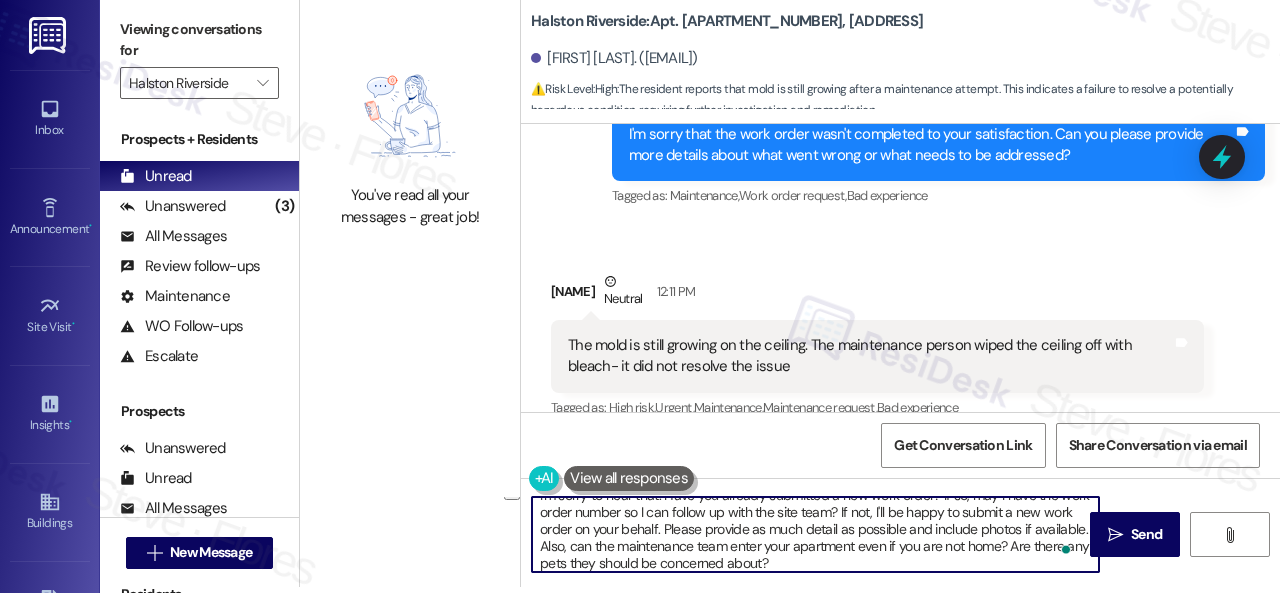 drag, startPoint x: 780, startPoint y: 526, endPoint x: 934, endPoint y: 527, distance: 154.00325 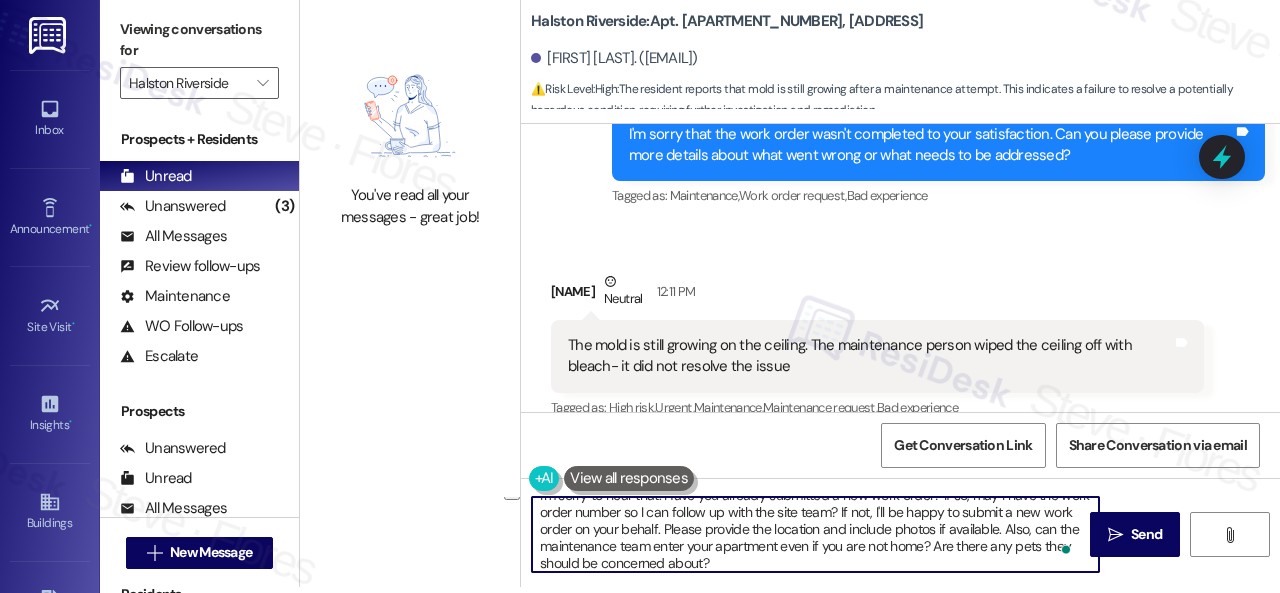 drag, startPoint x: 924, startPoint y: 528, endPoint x: 1024, endPoint y: 528, distance: 100 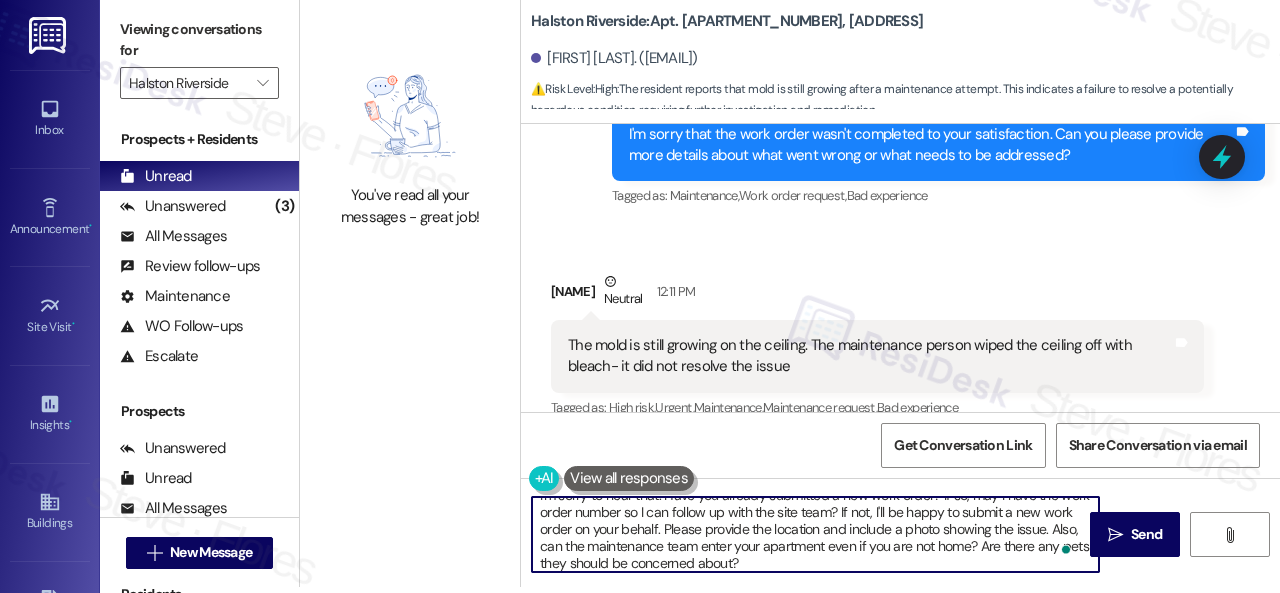 scroll, scrollTop: 22, scrollLeft: 0, axis: vertical 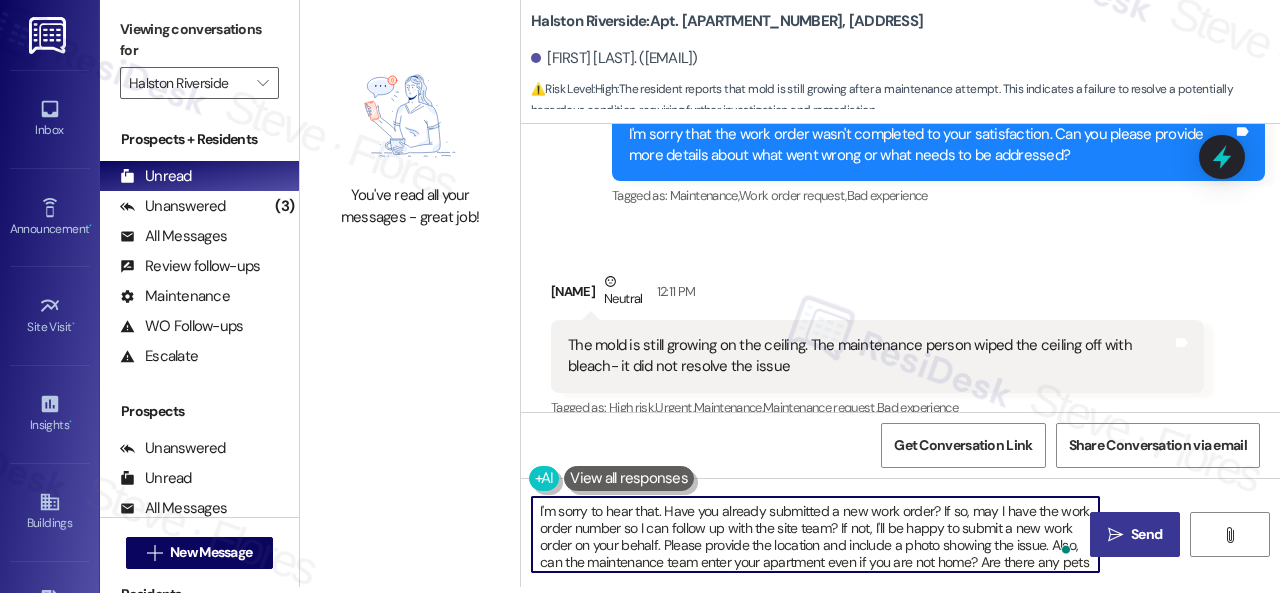 type on "I'm sorry to hear that. Have you already submitted a new work order? If so, may I have the work order number so I can follow up with the site team? If not, I'll be happy to submit a new work order on your behalf. Please provide the location and include a photo showing the issue. Also, can the maintenance team enter your apartment even if you are not home? Are there any pets they should be concerned about?" 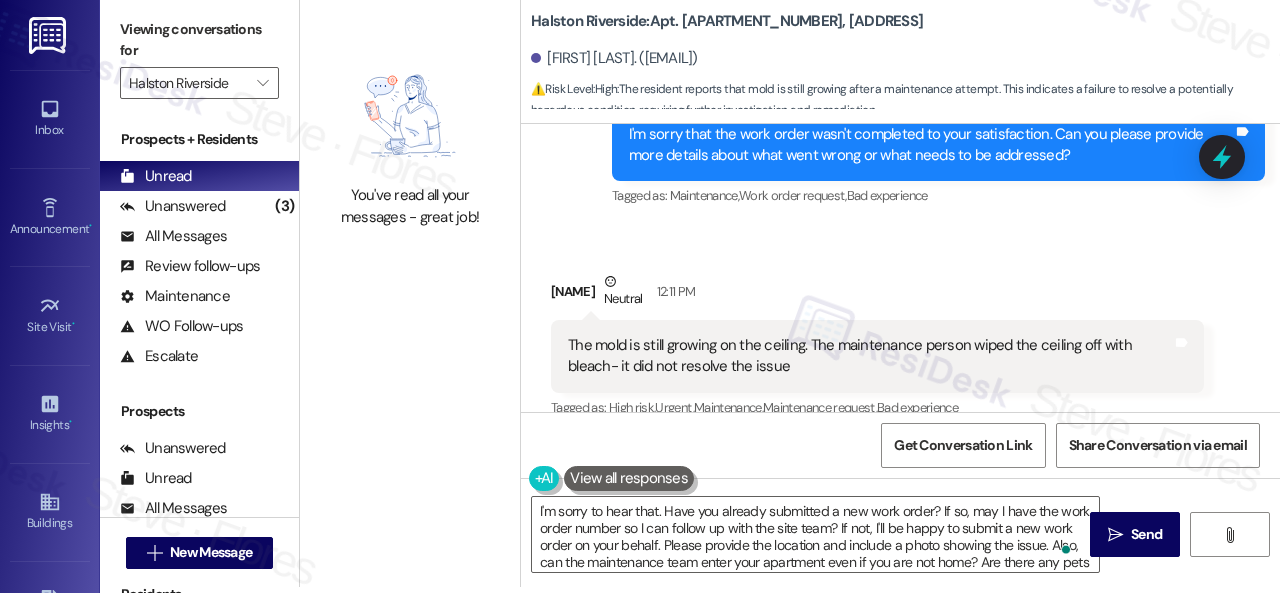 drag, startPoint x: 1117, startPoint y: 530, endPoint x: 1128, endPoint y: 501, distance: 31.016125 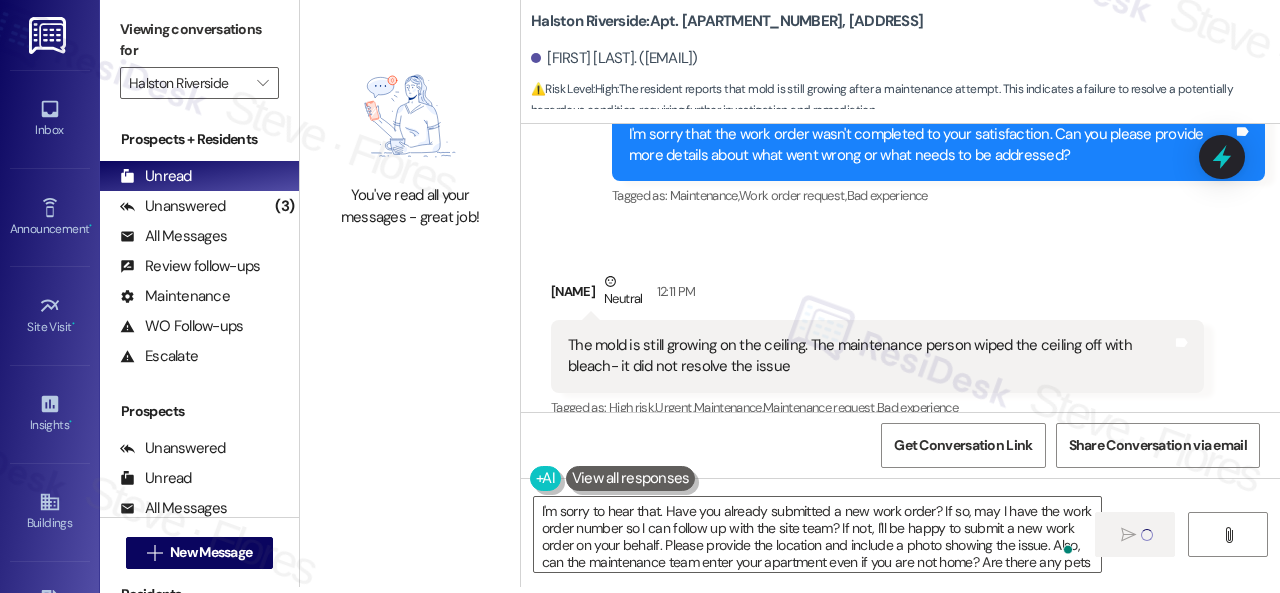 type 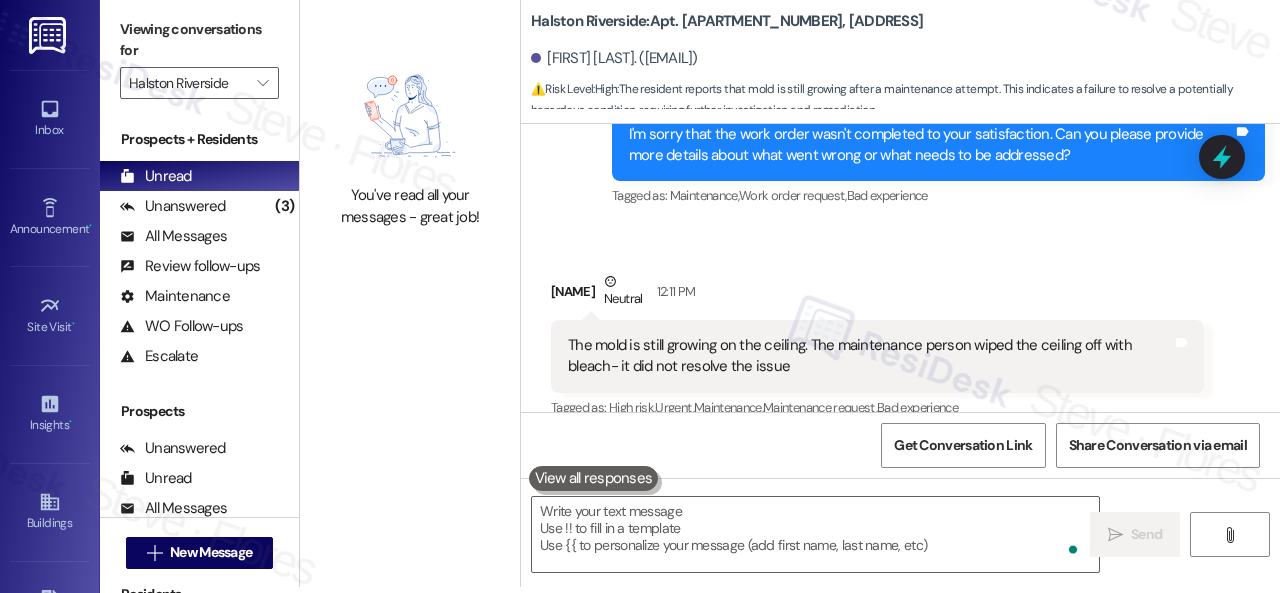 scroll, scrollTop: 0, scrollLeft: 0, axis: both 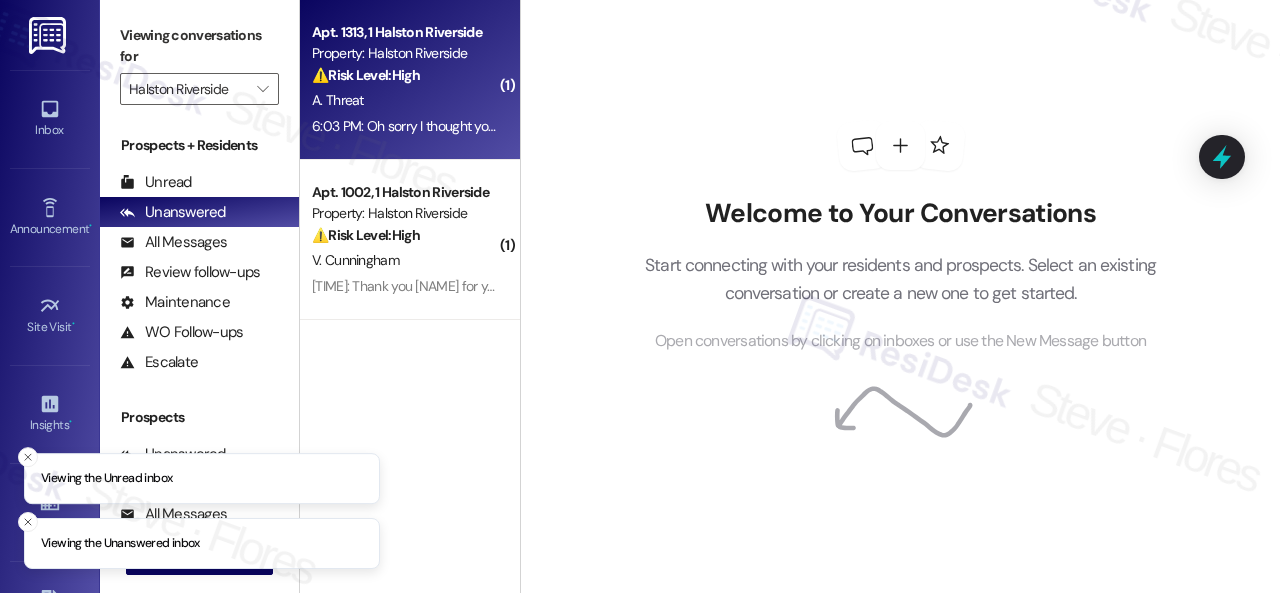 click on "A. Threat" at bounding box center (404, 100) 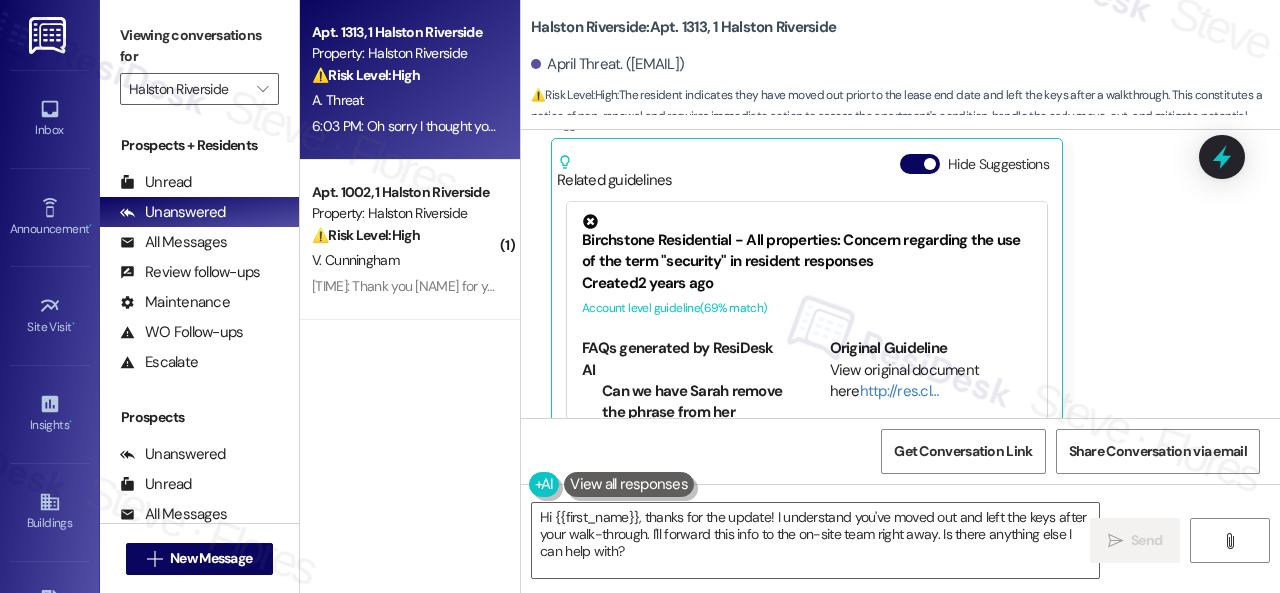 scroll, scrollTop: 4618, scrollLeft: 0, axis: vertical 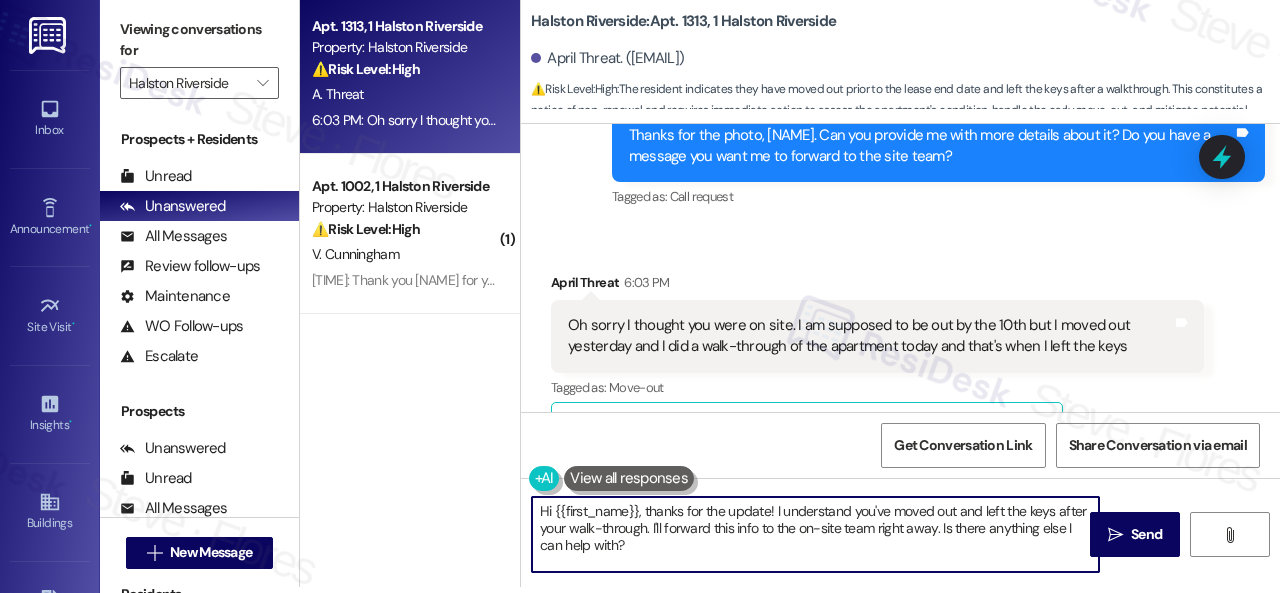 drag, startPoint x: 647, startPoint y: 547, endPoint x: 421, endPoint y: 480, distance: 235.72229 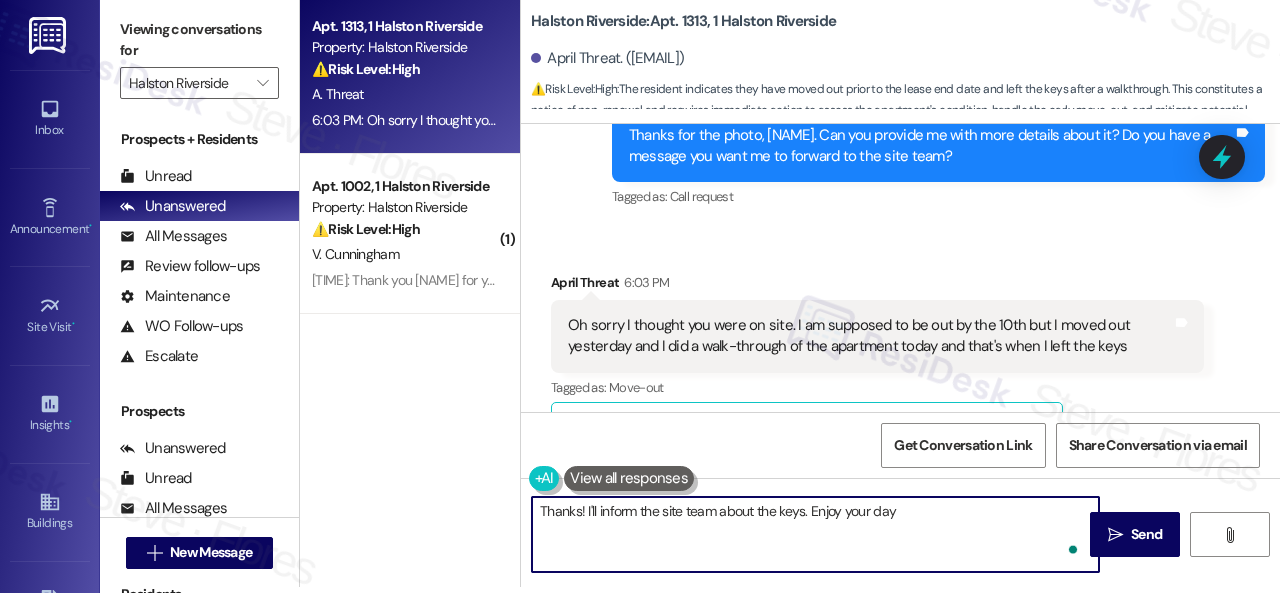 type on "Thanks! I'll inform the site team about the keys. Enjoy your day!" 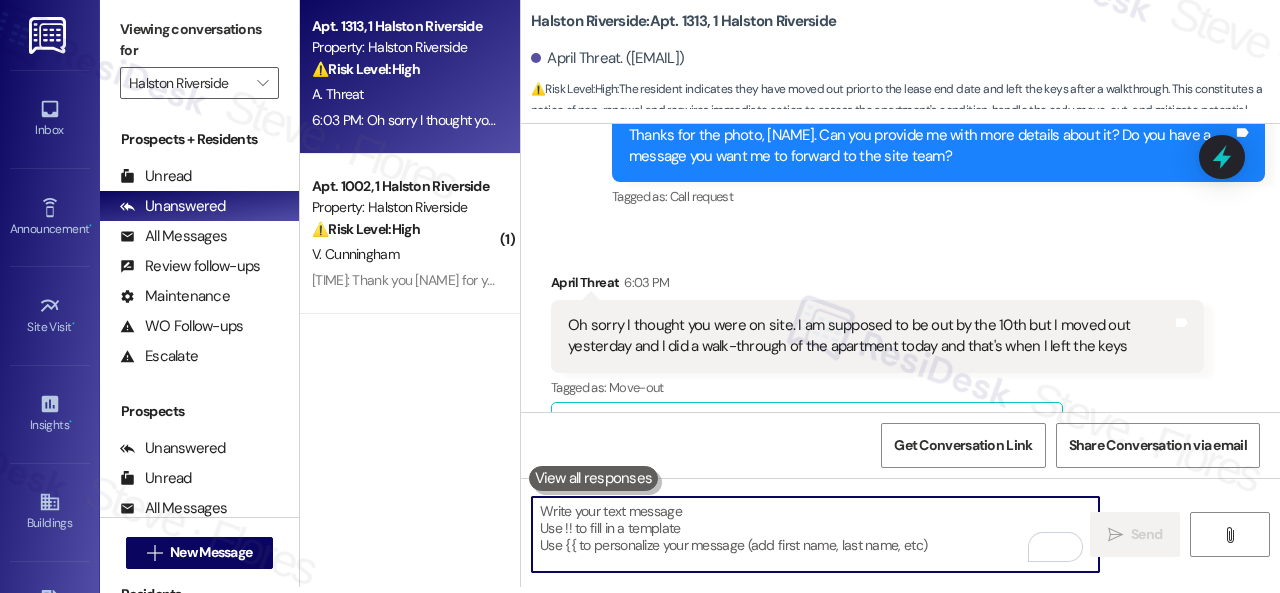 scroll, scrollTop: 0, scrollLeft: 0, axis: both 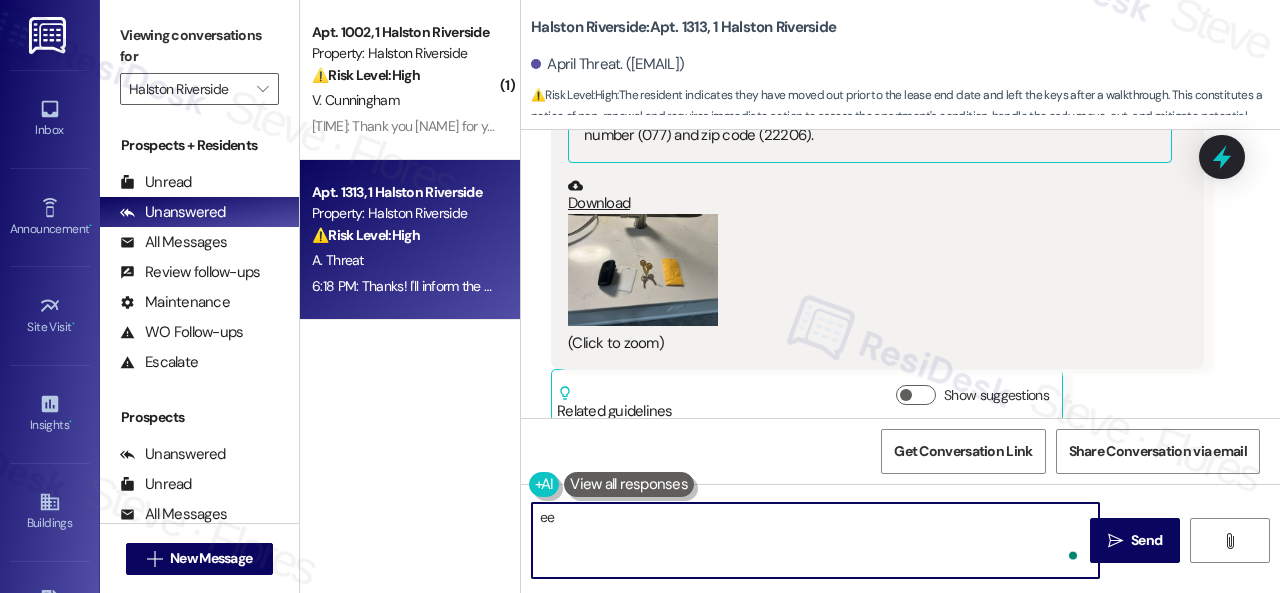 type on "e" 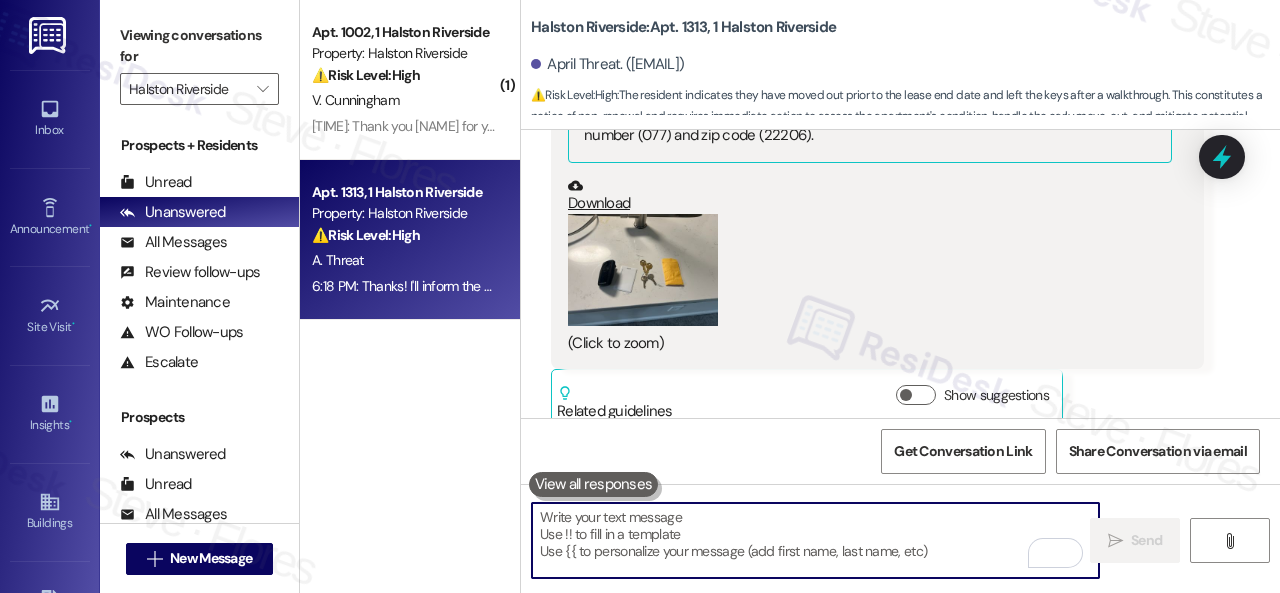 type 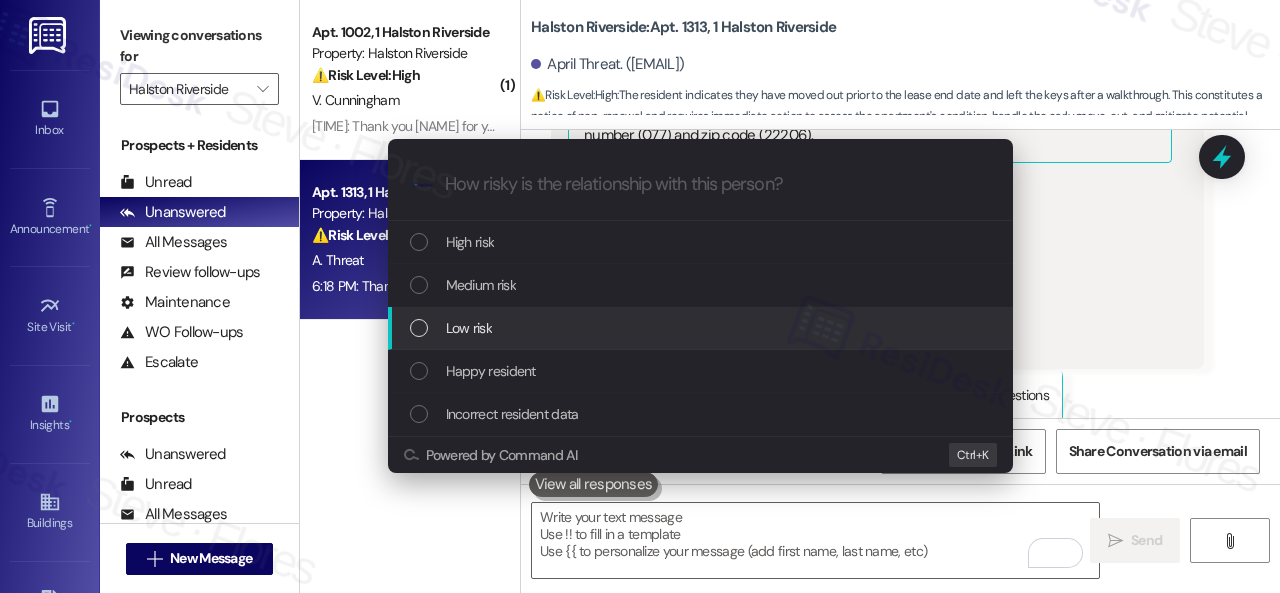 click on "Low risk" at bounding box center (469, 328) 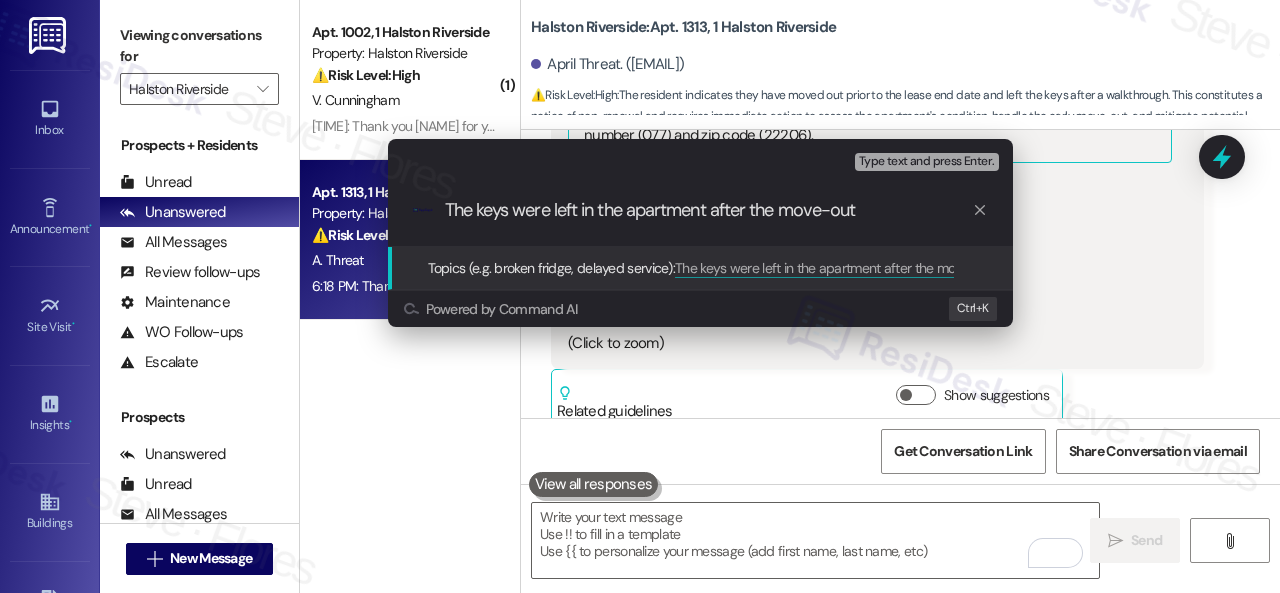 type on "The keys were left in the apartment after the move-out." 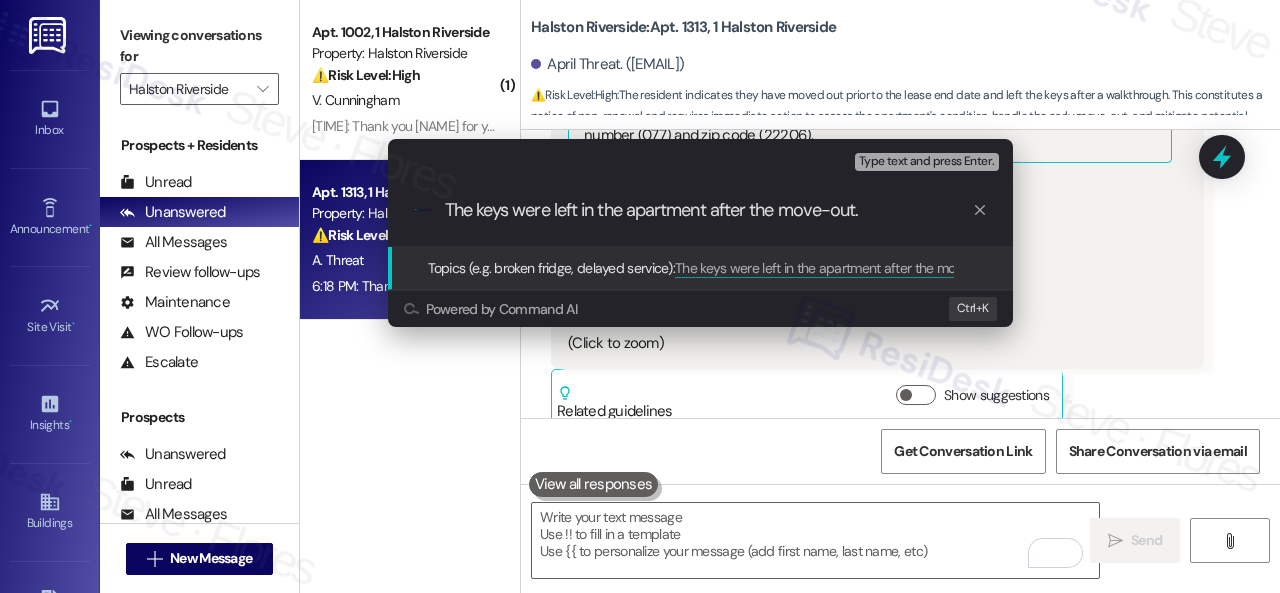 type 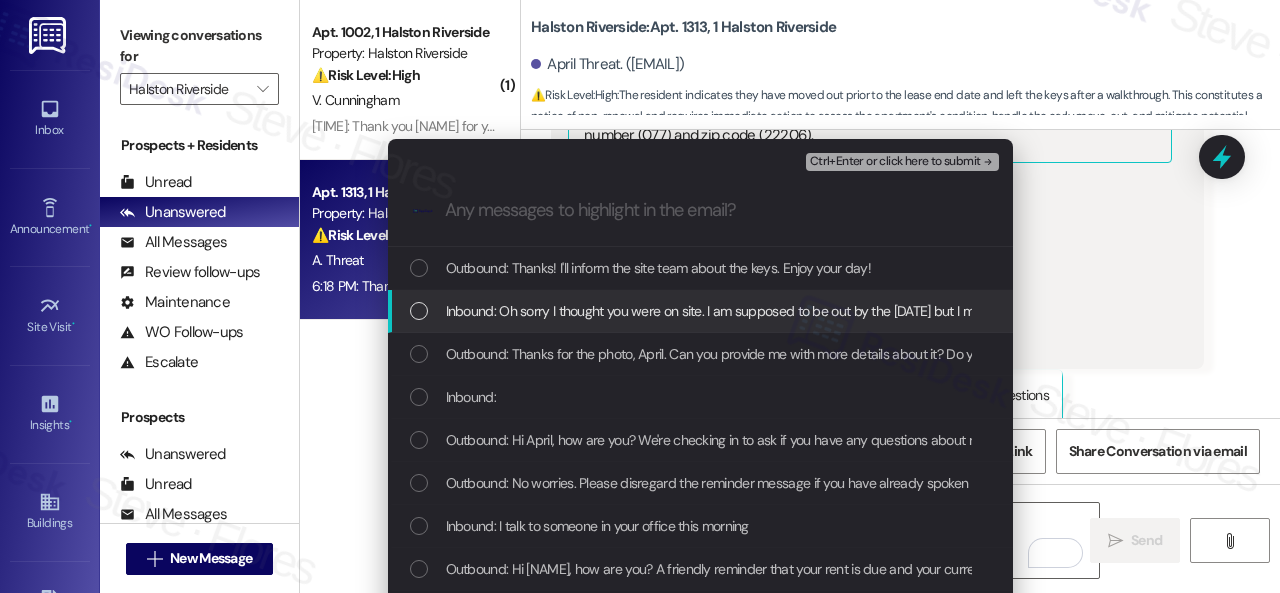 click on "Inbound: Oh sorry I thought you were on site. I am supposed to be out by the [DATE] but I moved out yesterday and I did a walk-through of the apartment today and that's when I left the keys" at bounding box center [997, 311] 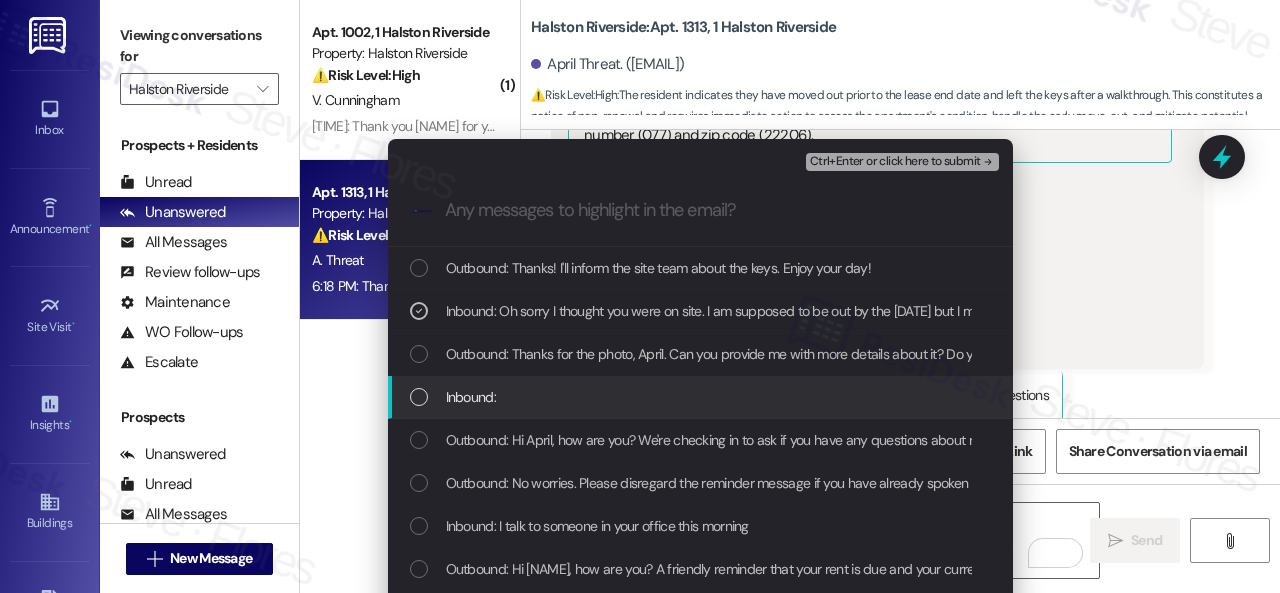 click on "Inbound:" at bounding box center (471, 397) 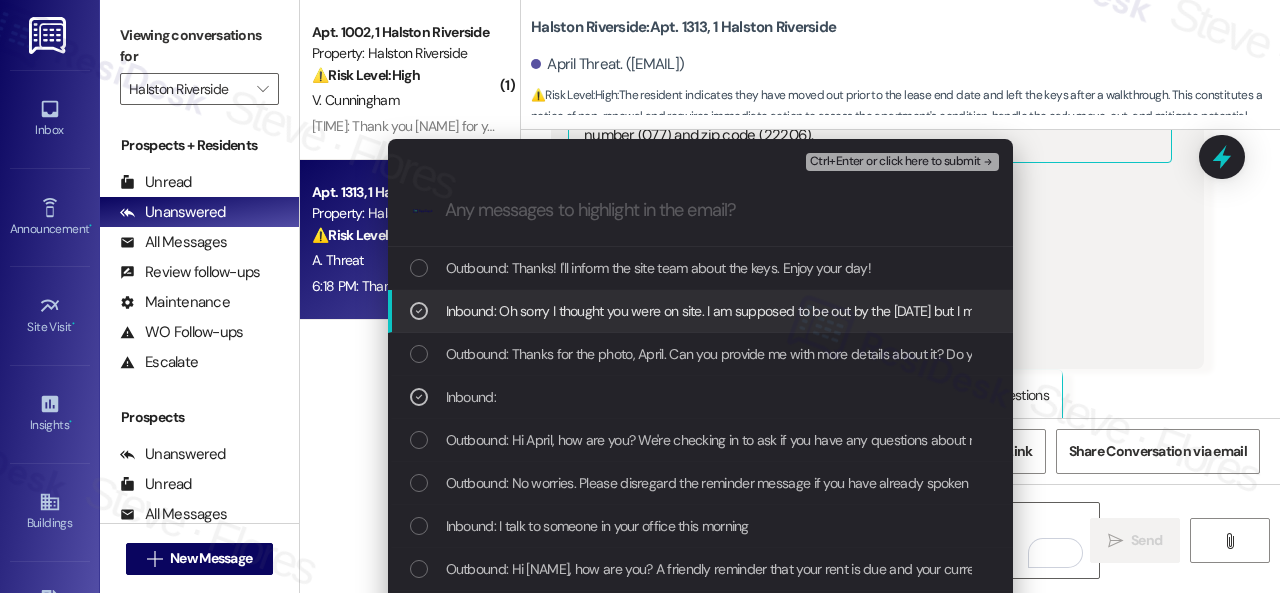 click on "Ctrl+Enter or click here to submit" at bounding box center (902, 162) 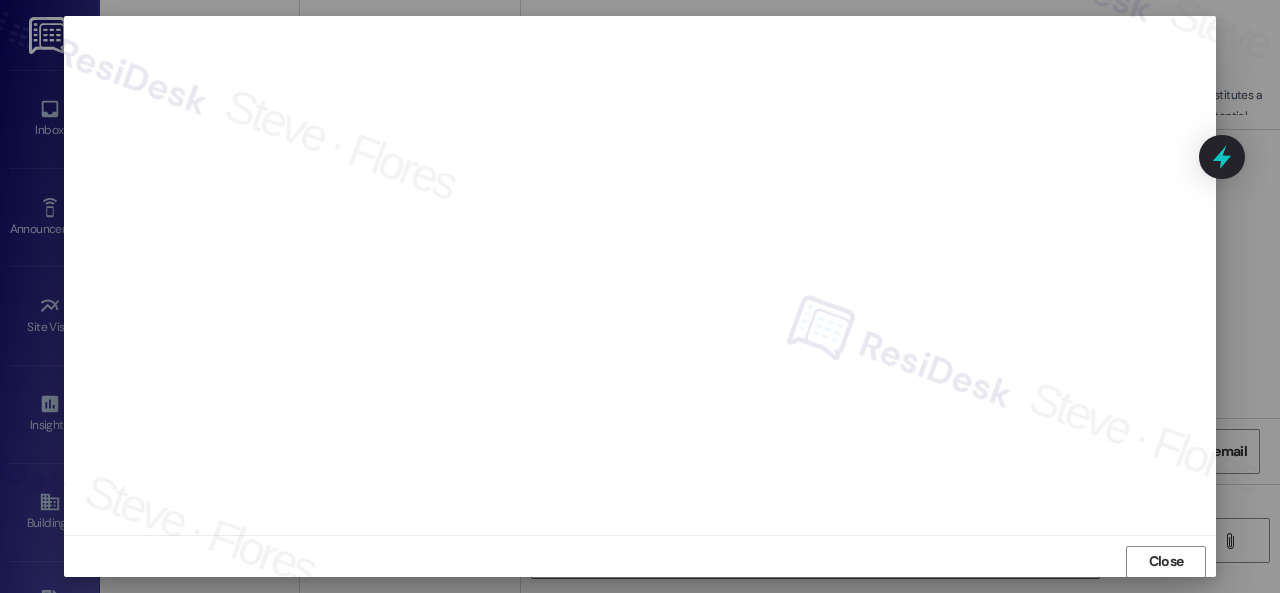 scroll, scrollTop: 25, scrollLeft: 0, axis: vertical 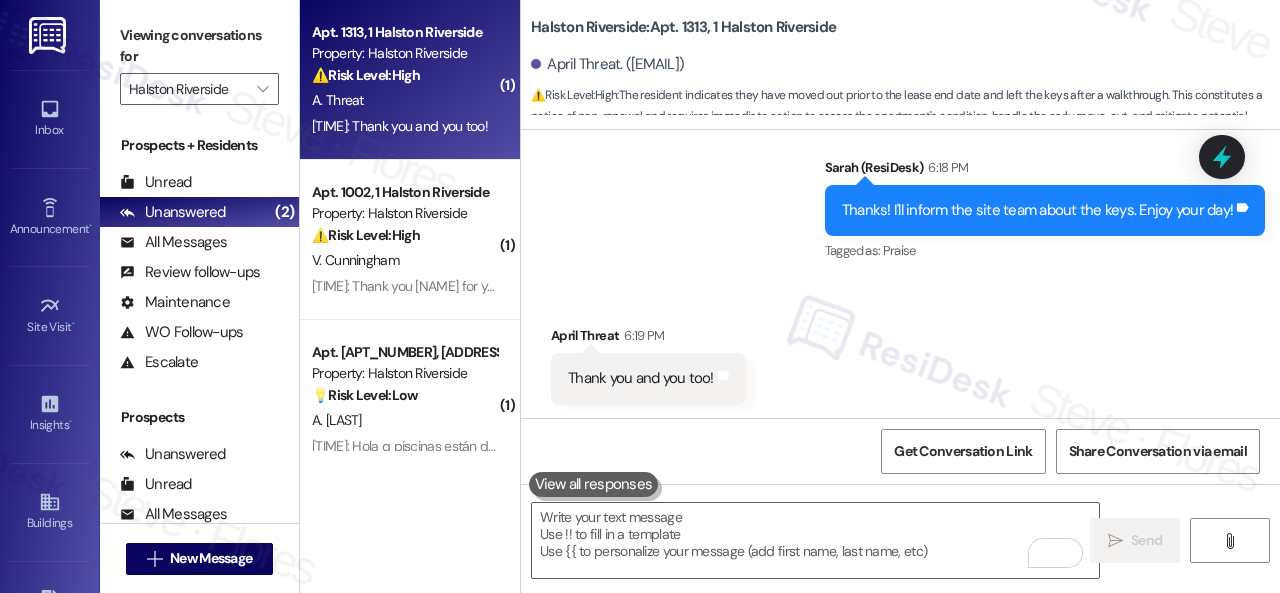 click on "Sent via SMS Sarah   (ResiDesk) [TIME] Thanks! I'll inform the site team about the keys. Enjoy your day! Tags and notes Tagged as:   Praise Click to highlight conversations about Praise" at bounding box center (900, 196) 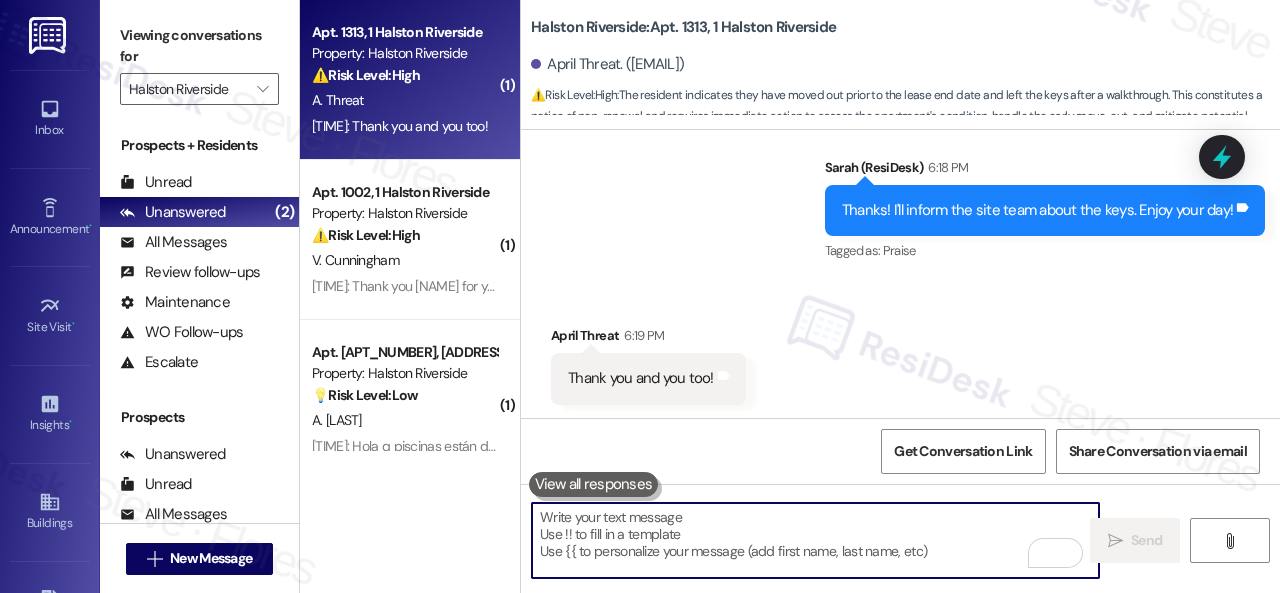 click at bounding box center [815, 540] 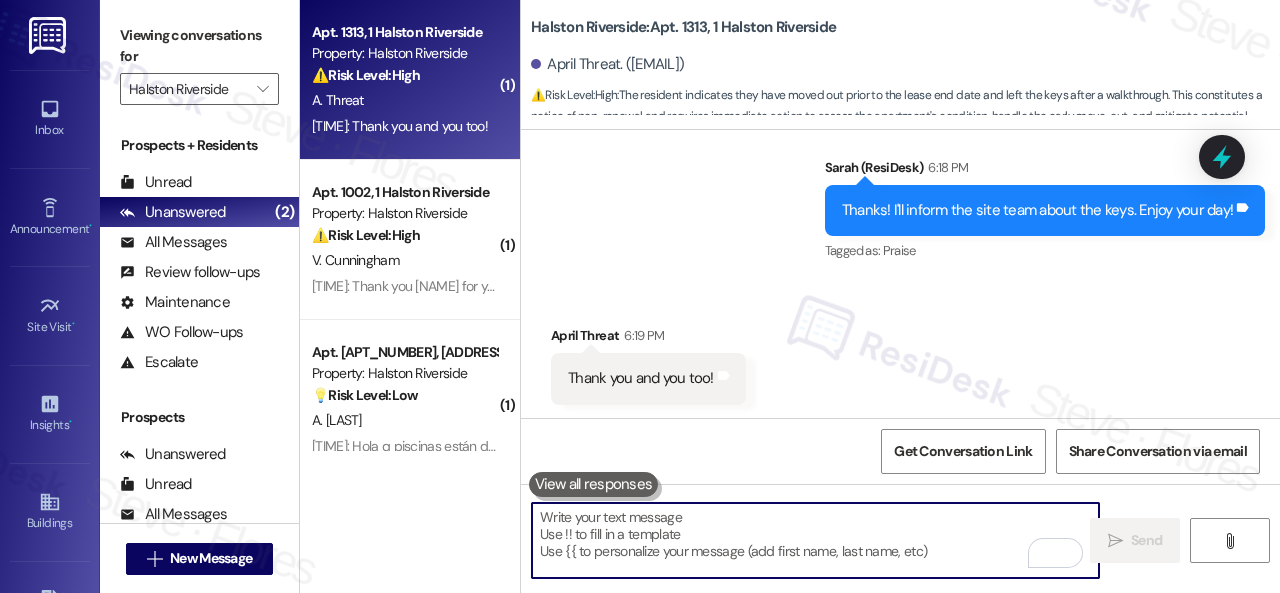 drag, startPoint x: 680, startPoint y: 517, endPoint x: 693, endPoint y: 520, distance: 13.341664 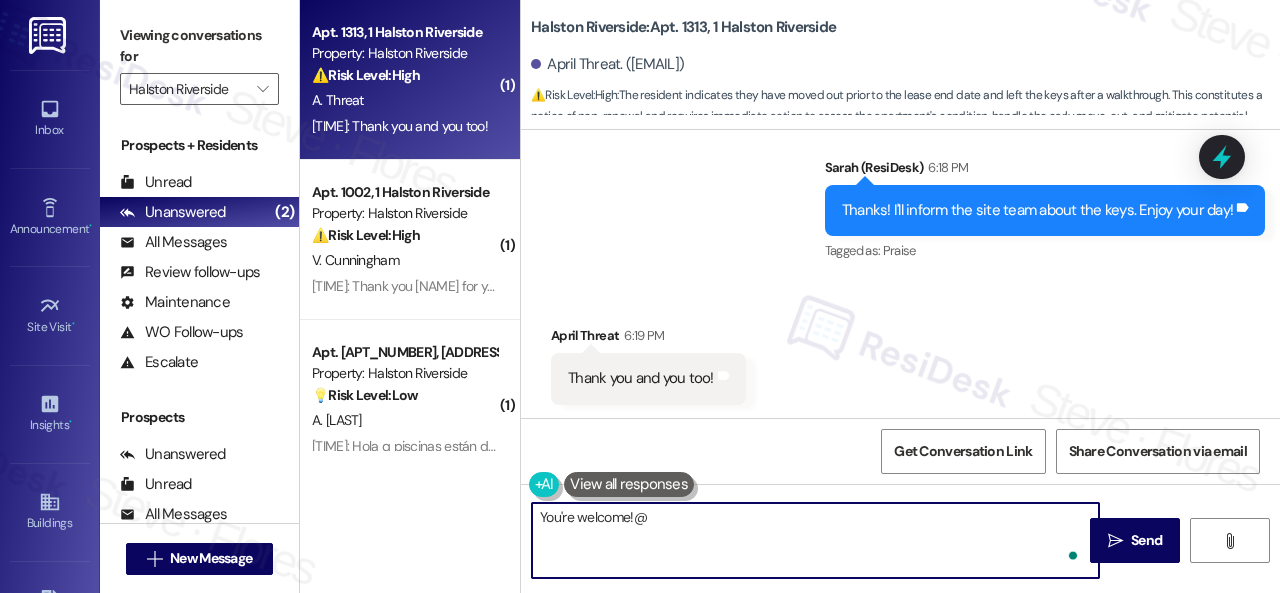 type on "You're welcome!" 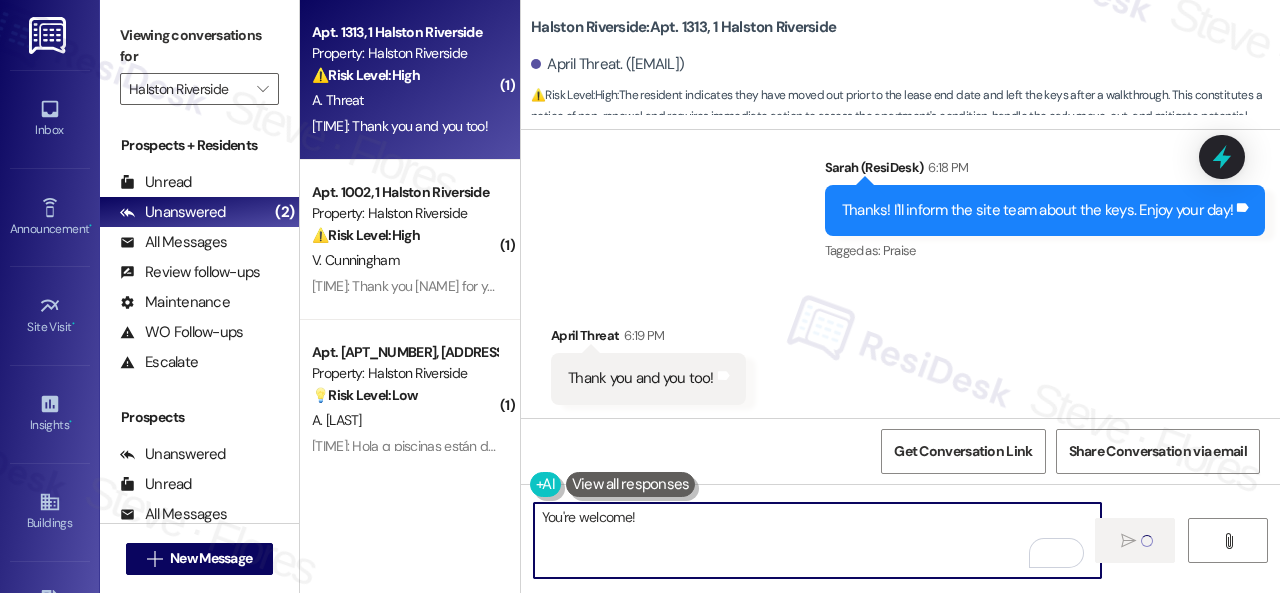 type 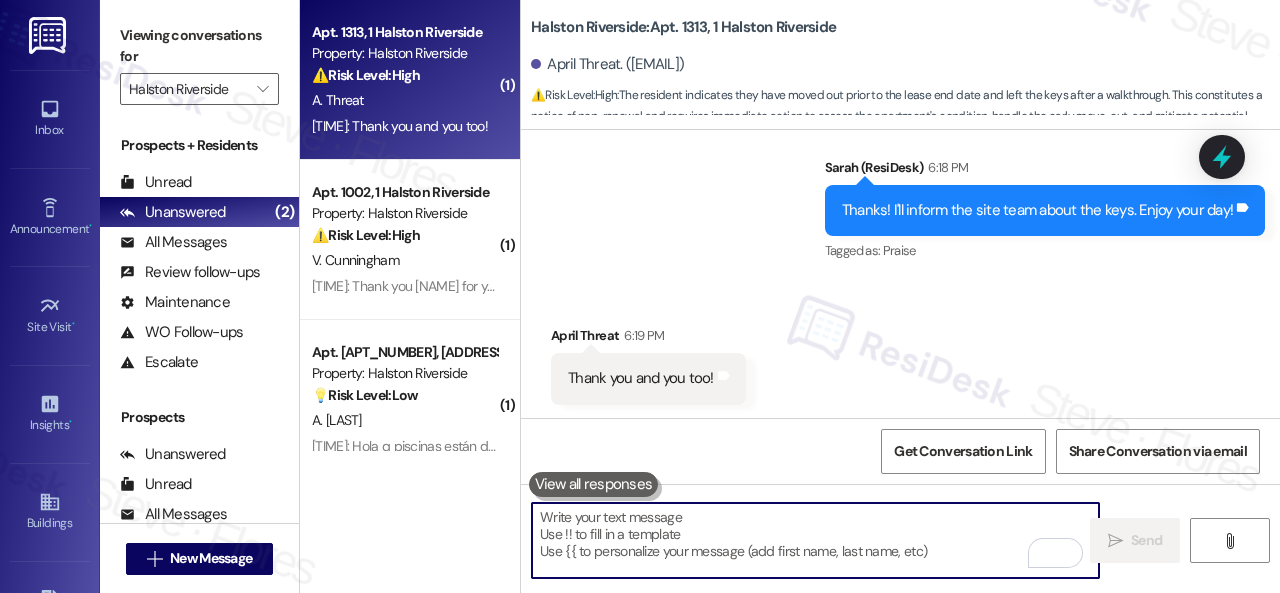 scroll, scrollTop: 4925, scrollLeft: 0, axis: vertical 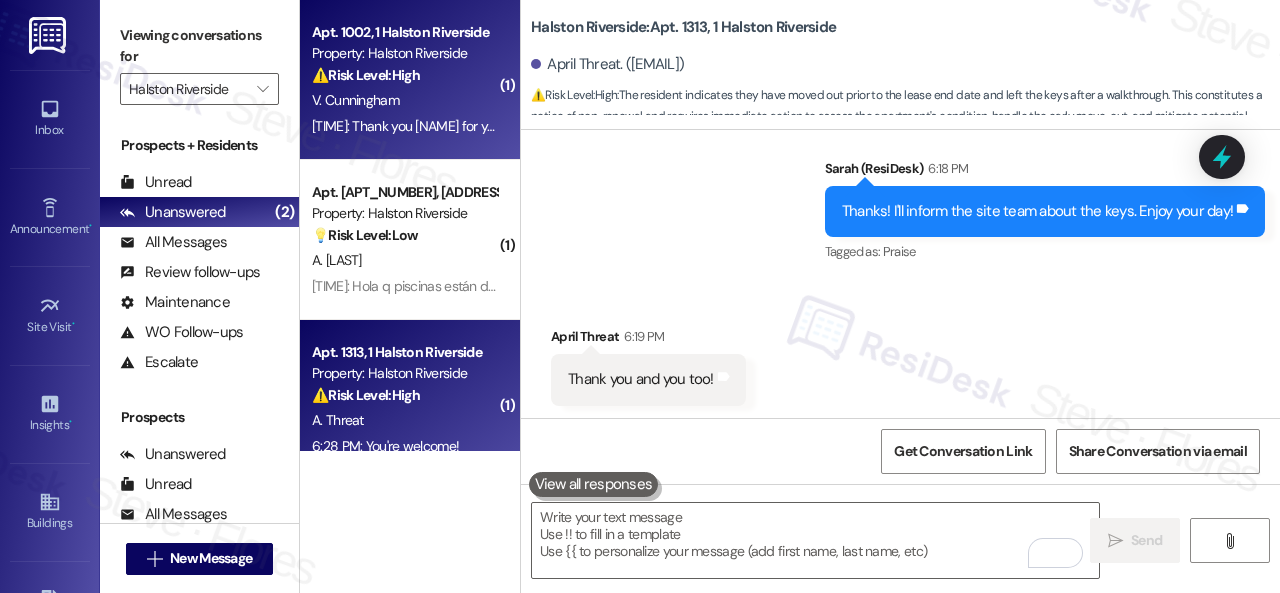 click on "V. Cunningham" at bounding box center (404, 100) 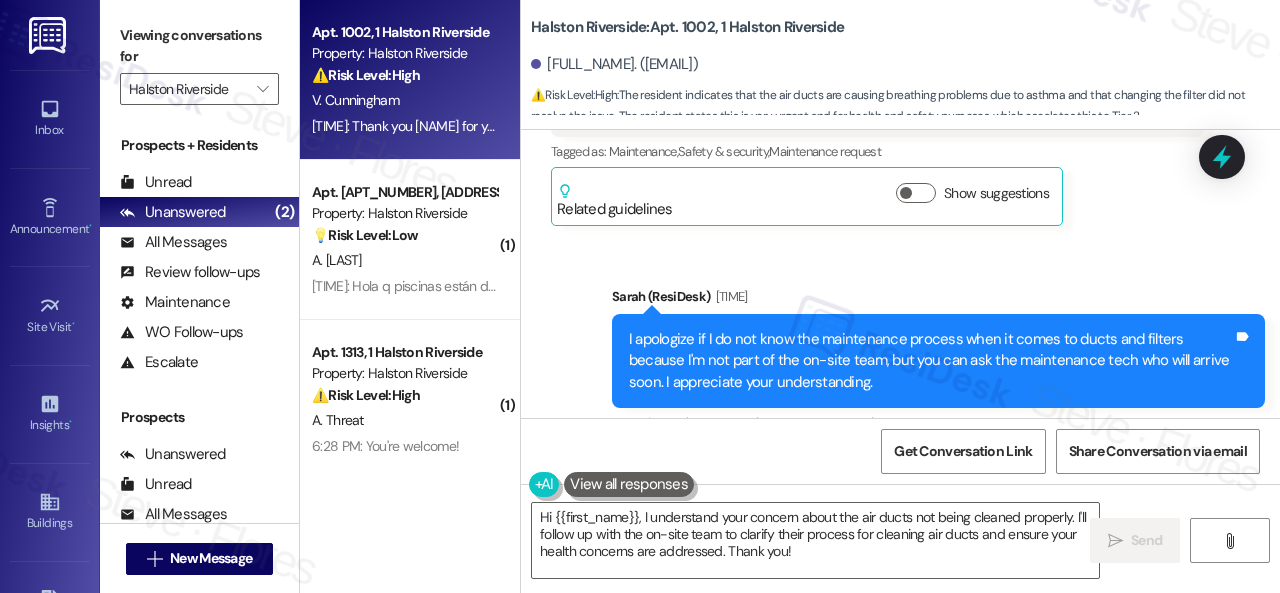 scroll, scrollTop: 6670, scrollLeft: 0, axis: vertical 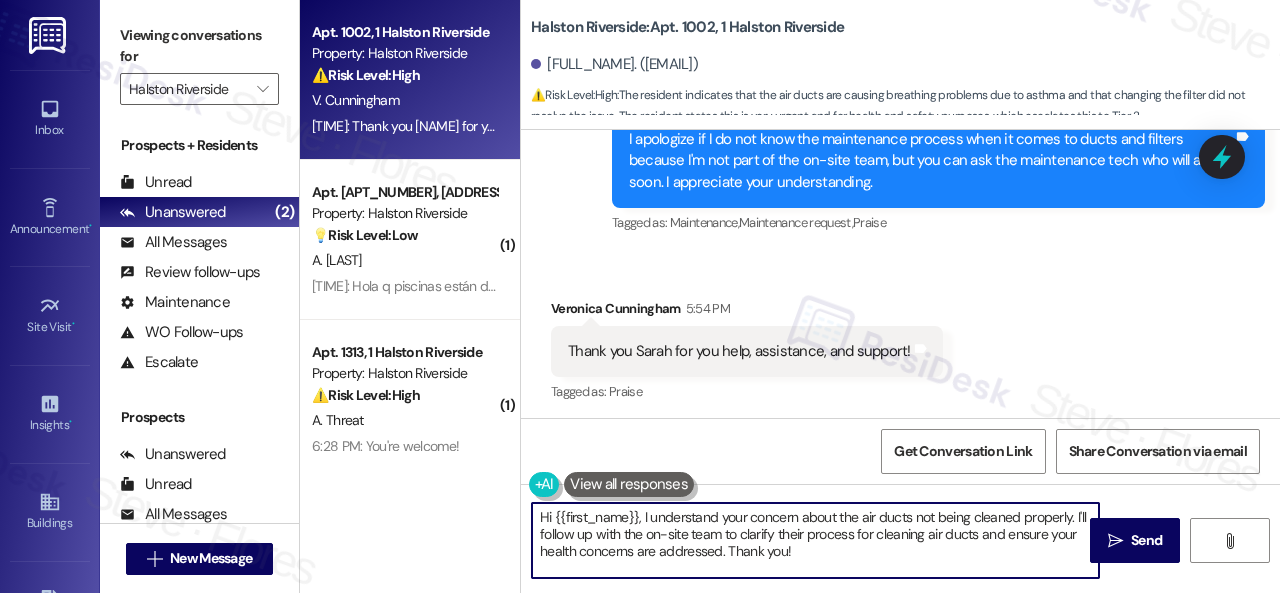 drag, startPoint x: 610, startPoint y: 547, endPoint x: 362, endPoint y: 485, distance: 255.63255 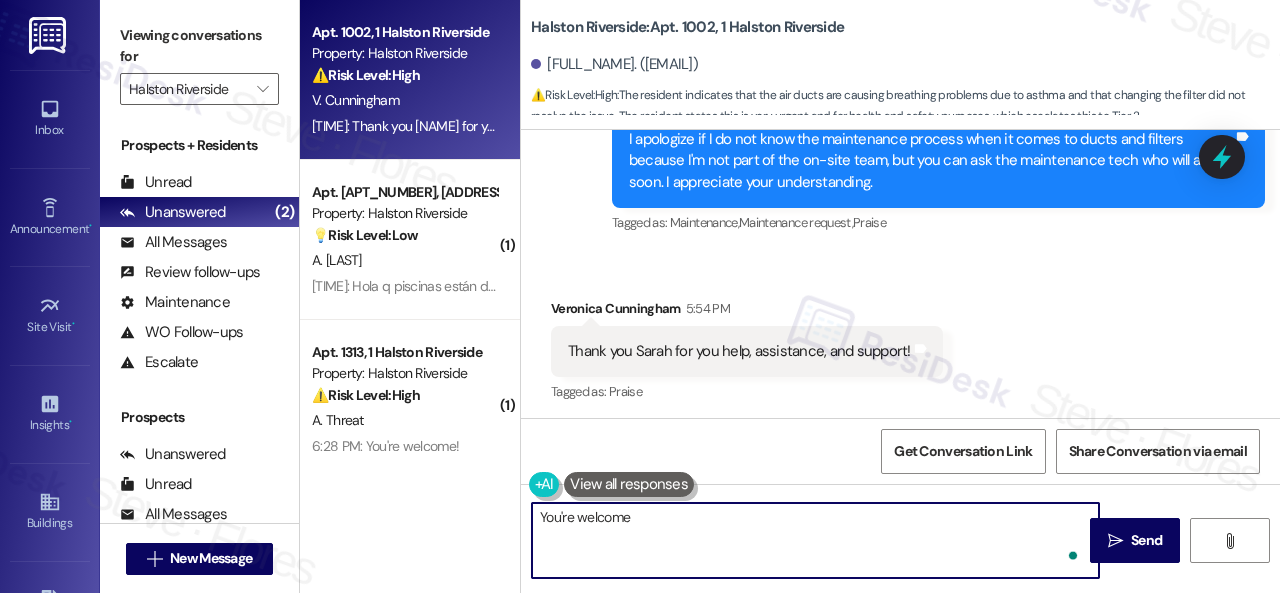 type on "You're welcome!" 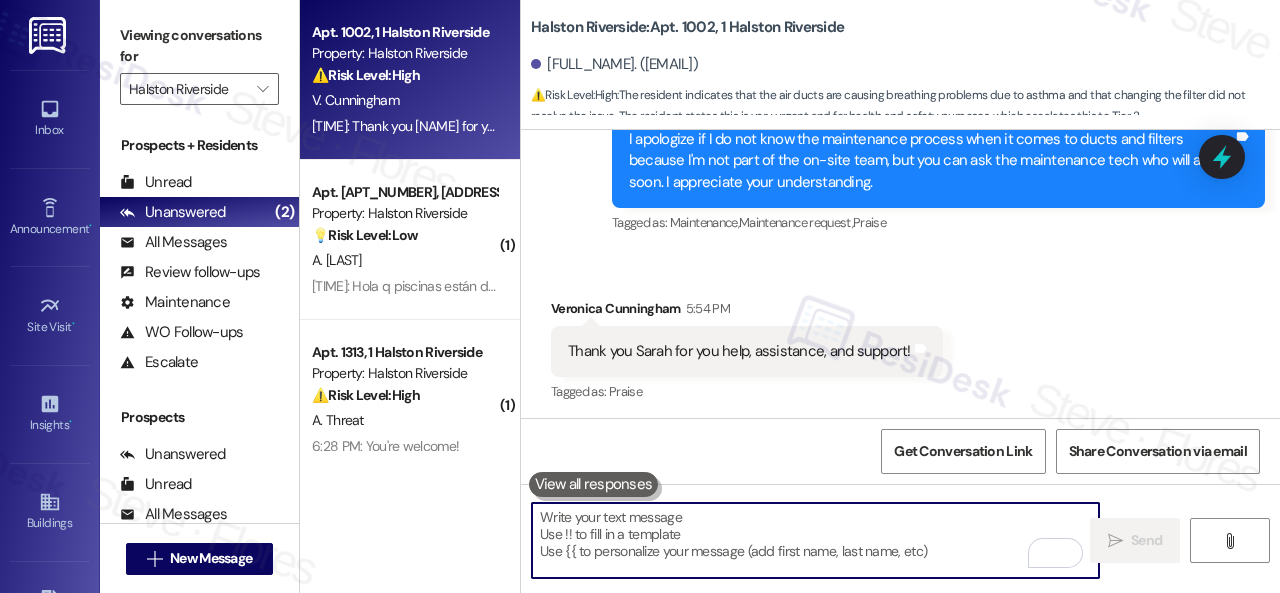 scroll, scrollTop: 6669, scrollLeft: 0, axis: vertical 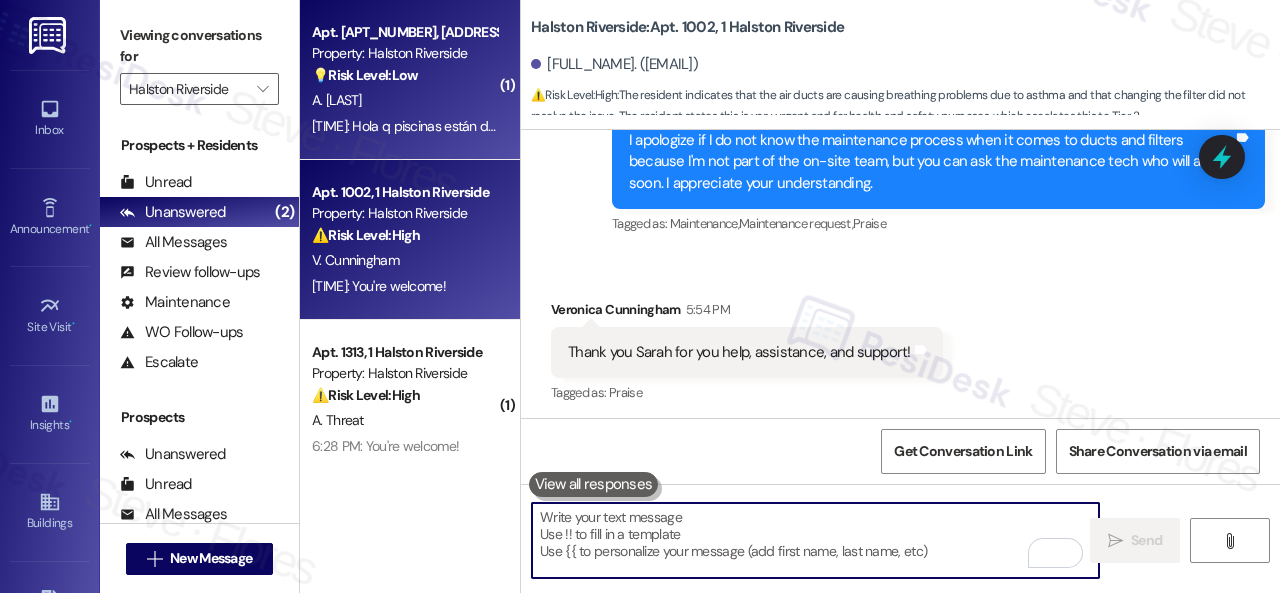 type 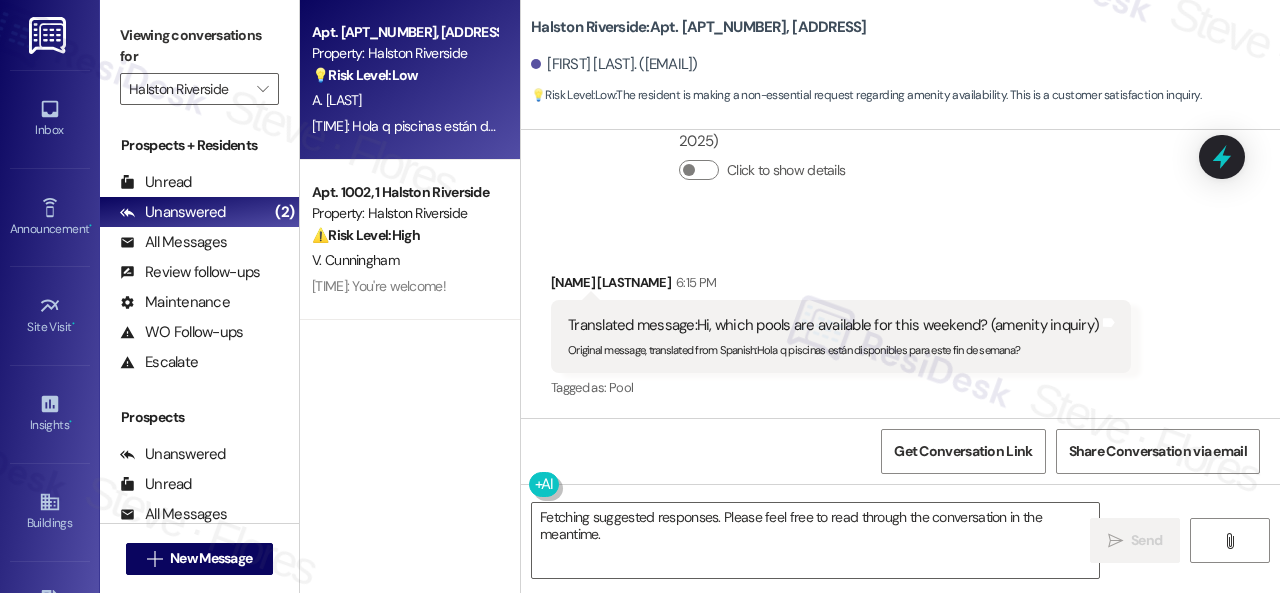scroll, scrollTop: 27566, scrollLeft: 0, axis: vertical 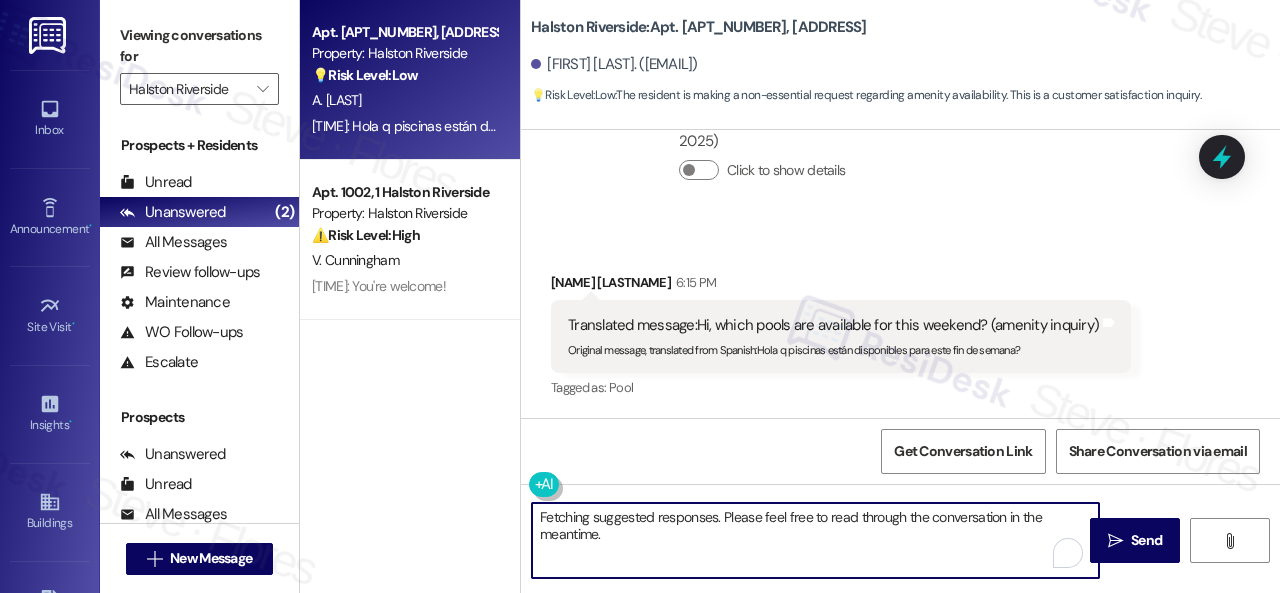 drag, startPoint x: 665, startPoint y: 540, endPoint x: 531, endPoint y: 500, distance: 139.84277 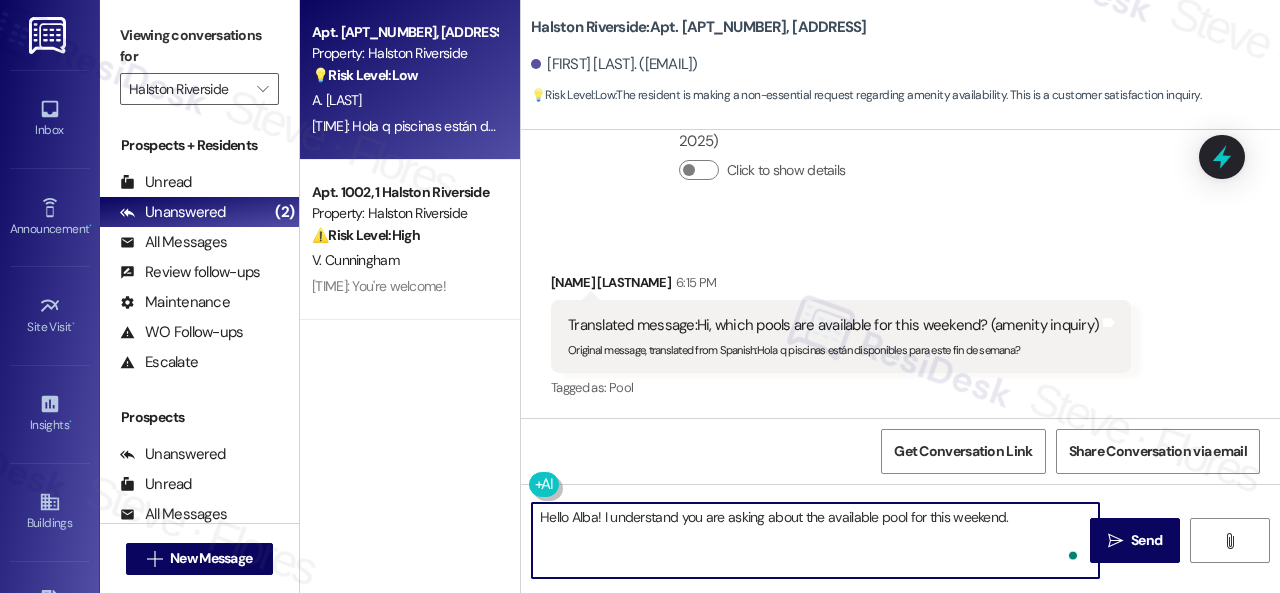 paste on "I will forward your inquiry to the site team and get back to you as soon as I receive a response. I appreciate your patience." 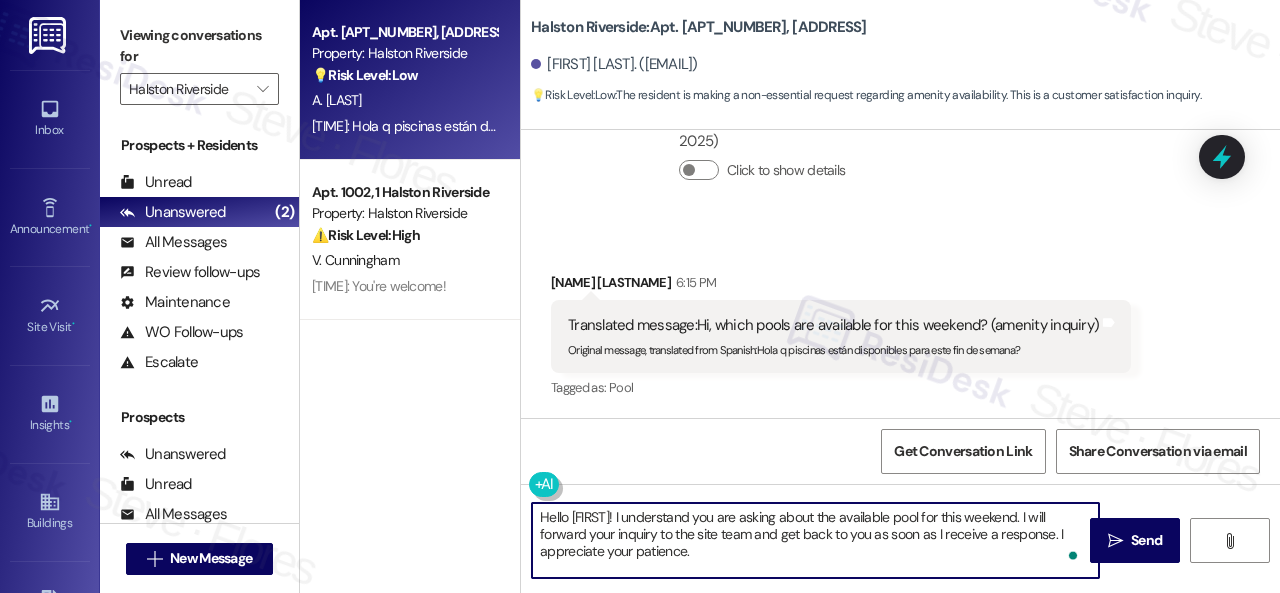 click on "Get Conversation Link Share Conversation via email" at bounding box center [900, 451] 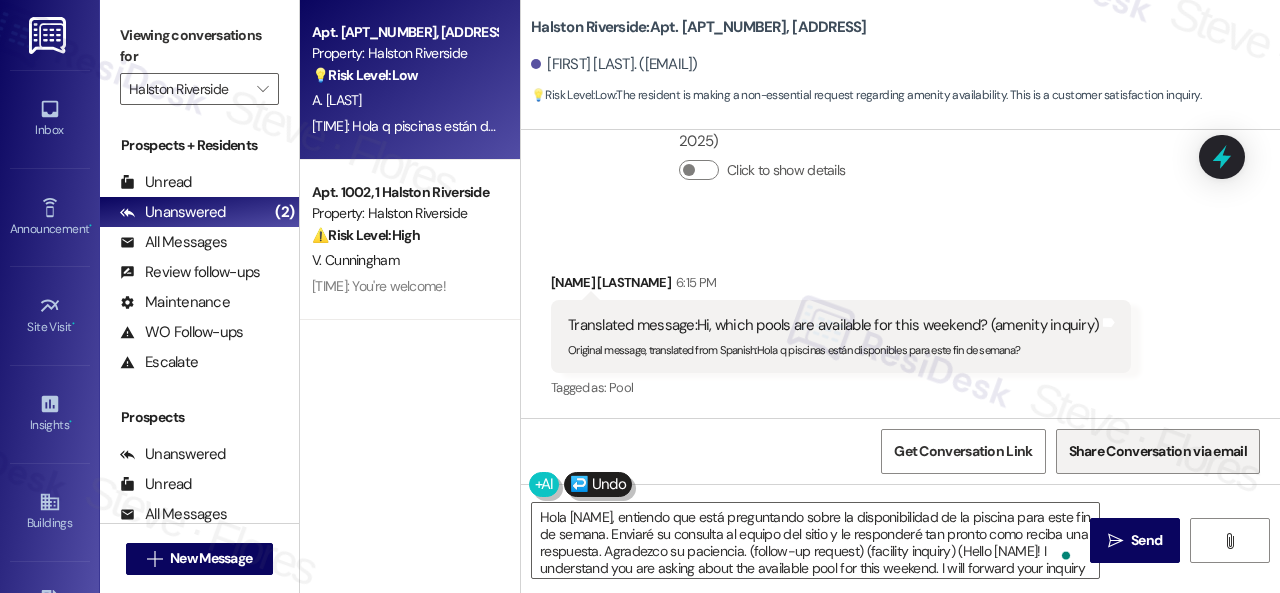 type on "Hola Alba, entiendo que está preguntando sobre la disponibilidad de la piscina para este fin de semana. Enviaré su consulta al equipo del sitio y le responderé tan pronto como reciba una respuesta. Agradezco su paciencia. (follow-up request) (facility inquiry) (Hello Alba! I understand you are asking about the available pool for this weekend. I will forward your inquiry to the site team and get back to you as soon as I receive a response. I appreciate your patience.)" 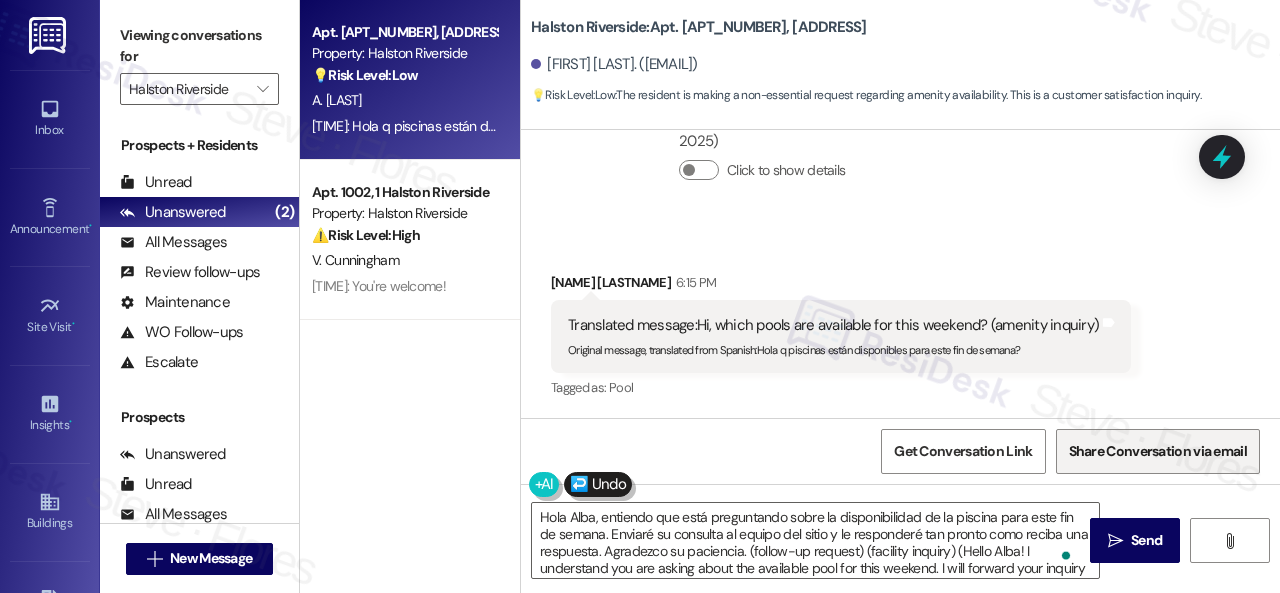 scroll, scrollTop: 5, scrollLeft: 0, axis: vertical 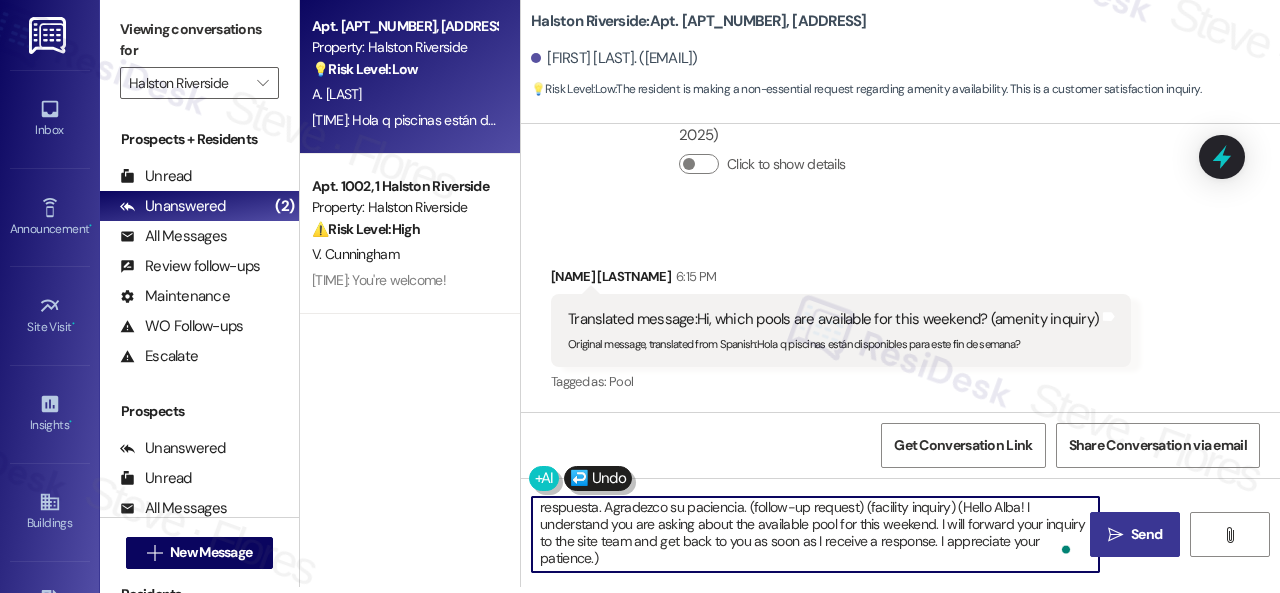 click on "Send" at bounding box center [1146, 534] 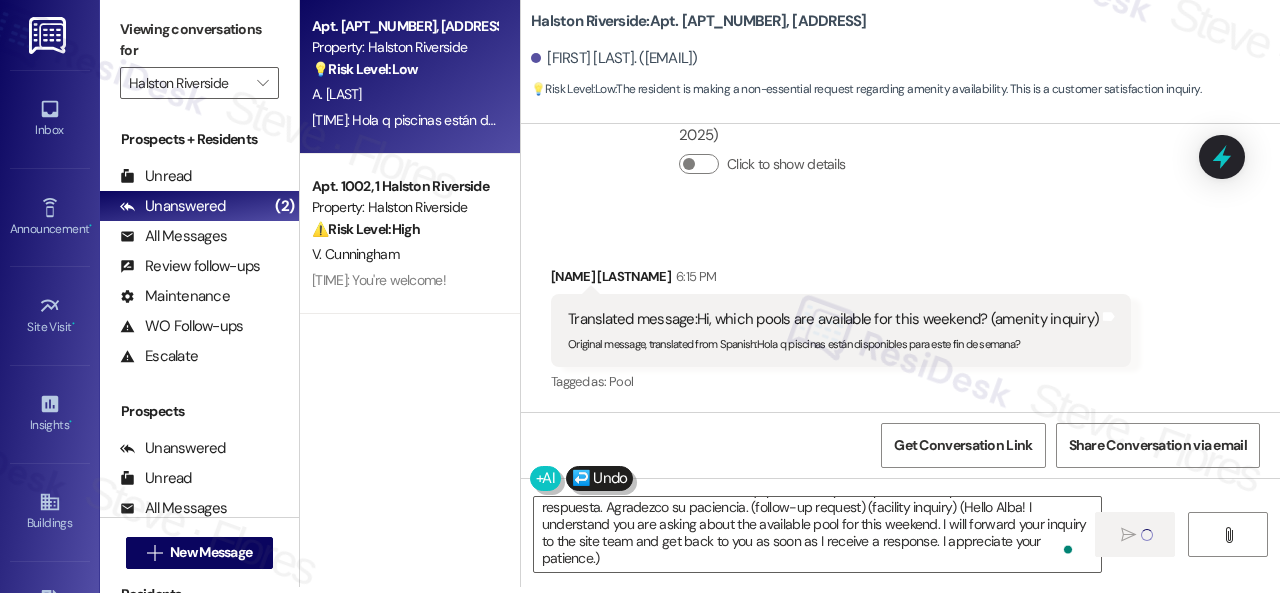 type 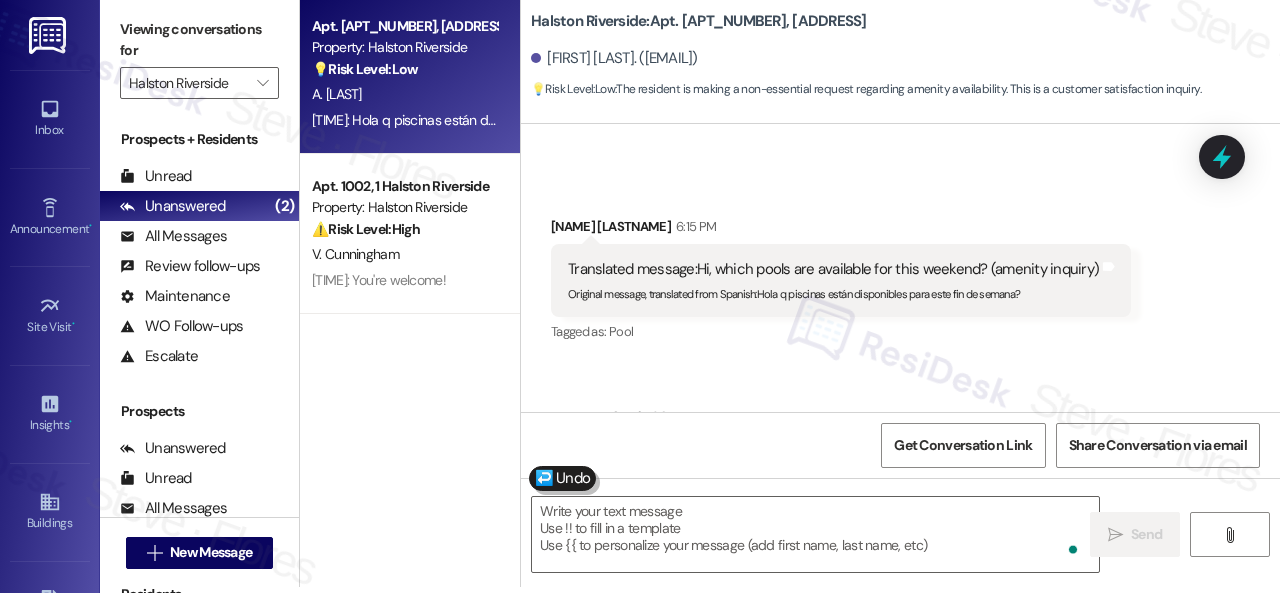 scroll, scrollTop: 0, scrollLeft: 0, axis: both 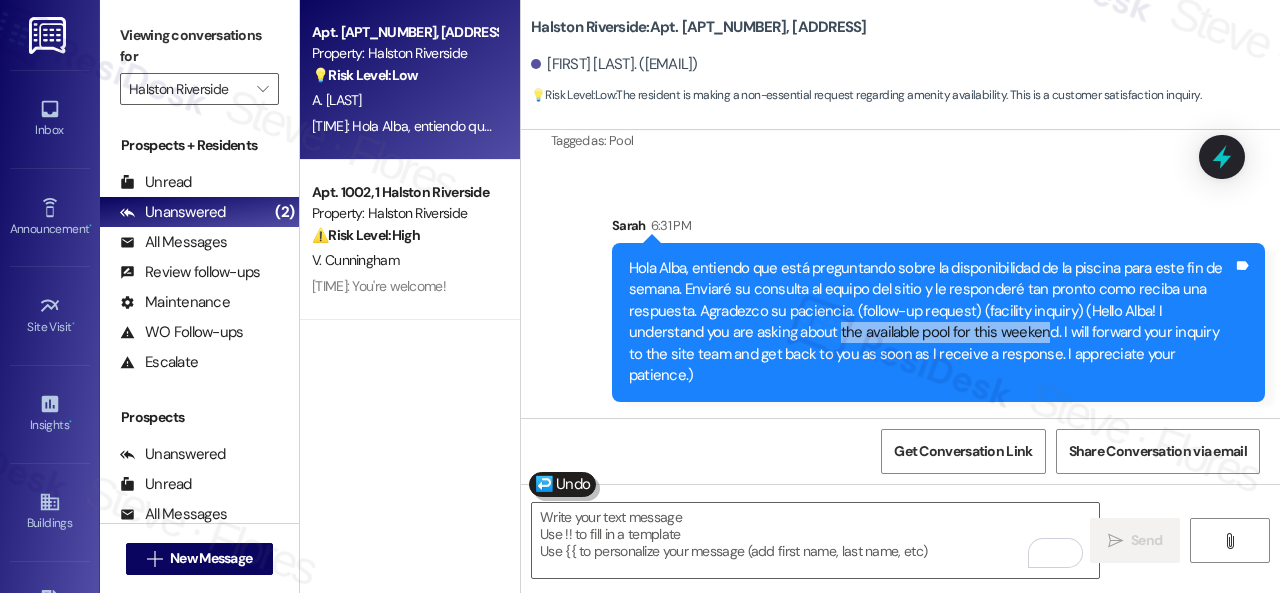 drag, startPoint x: 834, startPoint y: 335, endPoint x: 966, endPoint y: 326, distance: 132.30646 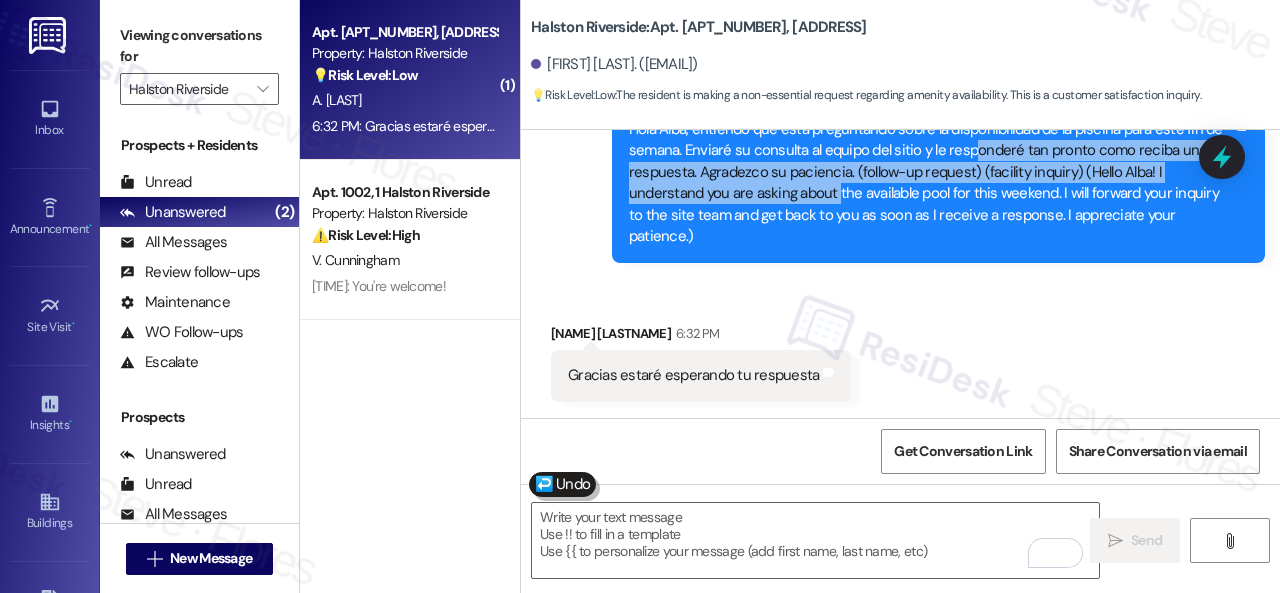 scroll, scrollTop: 27952, scrollLeft: 0, axis: vertical 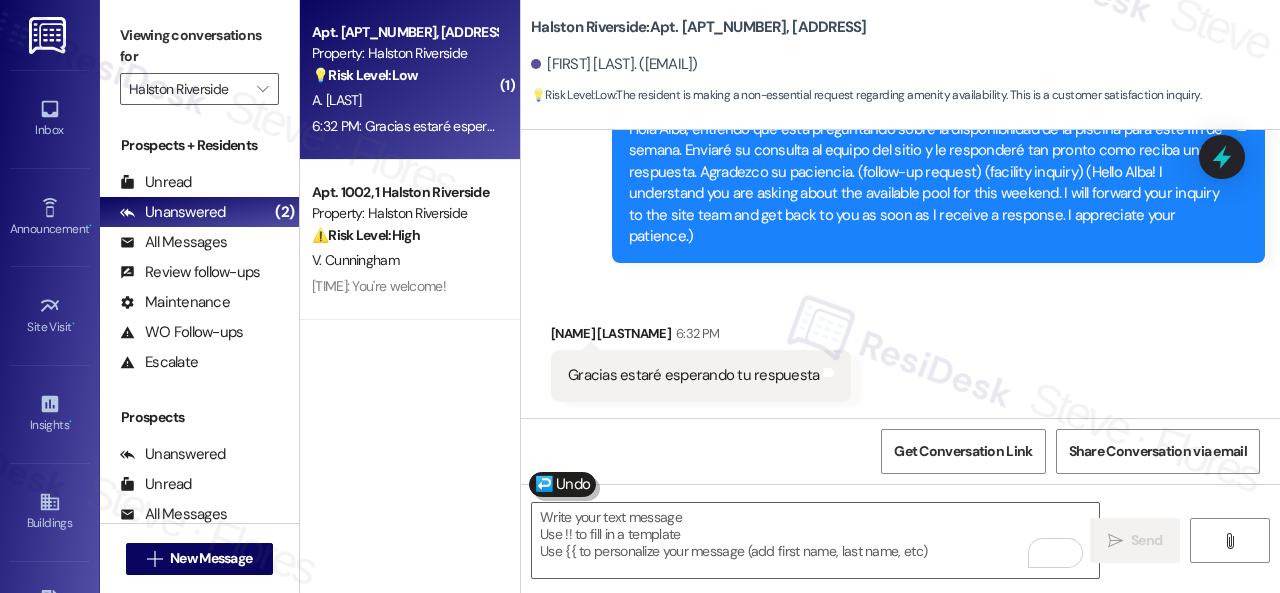 click on "Received via SMS Alba Amaya [TIME] Gracias estaré esperando tu respuesta Tags and notes" at bounding box center (900, 347) 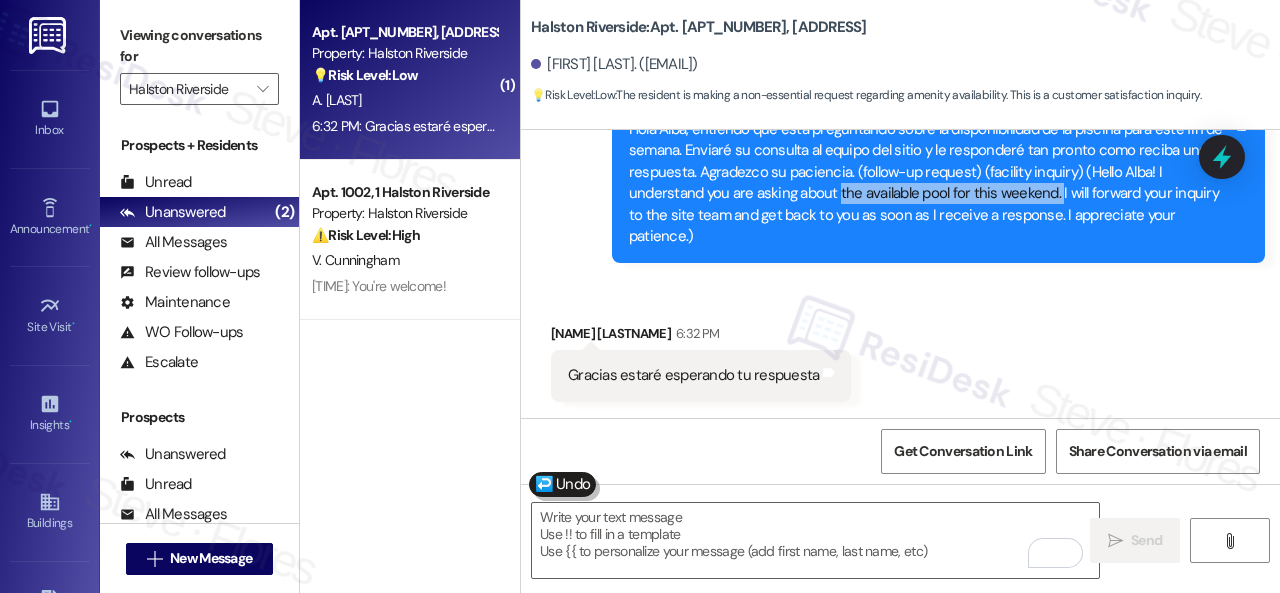 drag, startPoint x: 834, startPoint y: 195, endPoint x: 1054, endPoint y: 186, distance: 220.18402 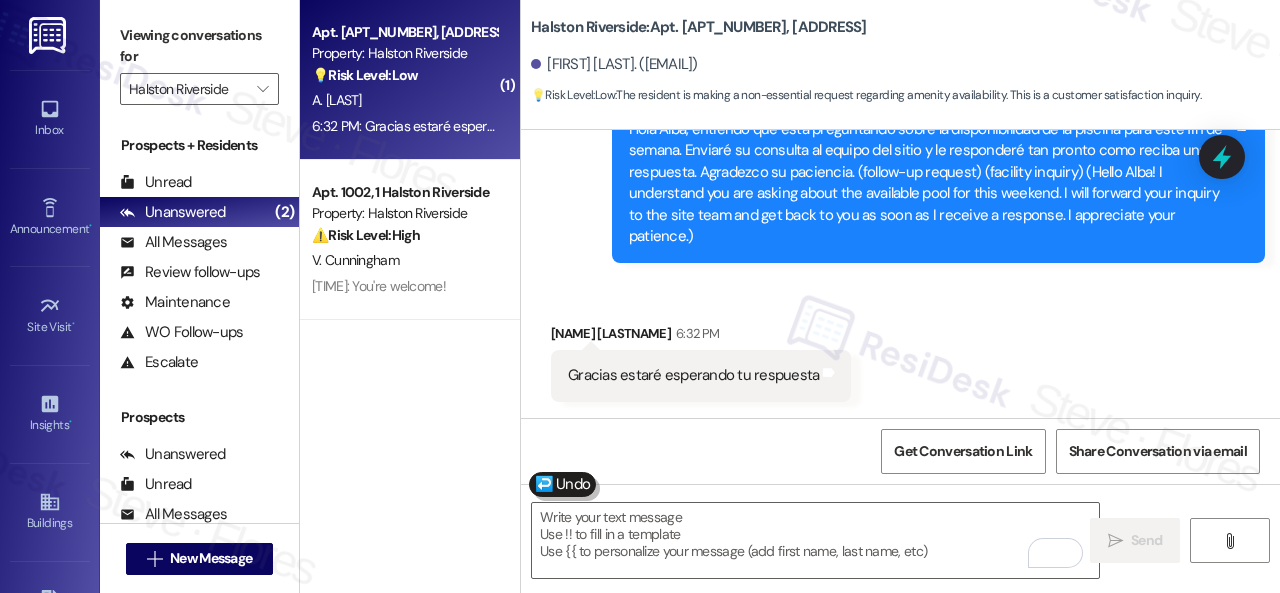 click on "Received via SMS Alba Amaya [TIME] Gracias estaré esperando tu respuesta Tags and notes" at bounding box center [900, 347] 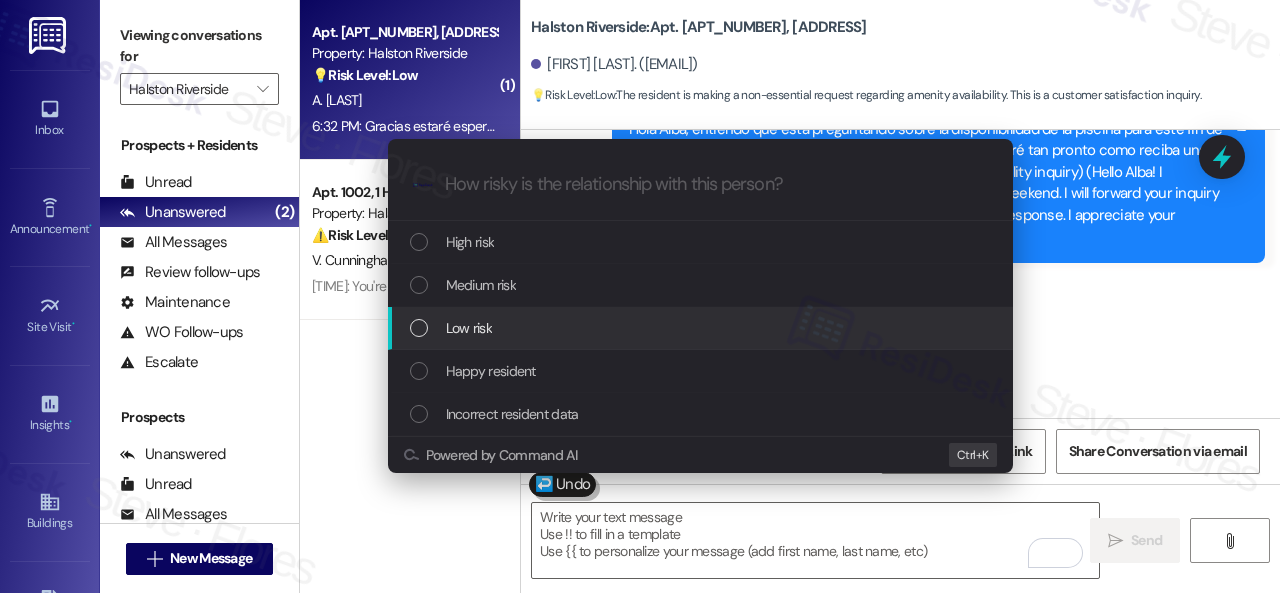 click on "Low risk" at bounding box center [469, 328] 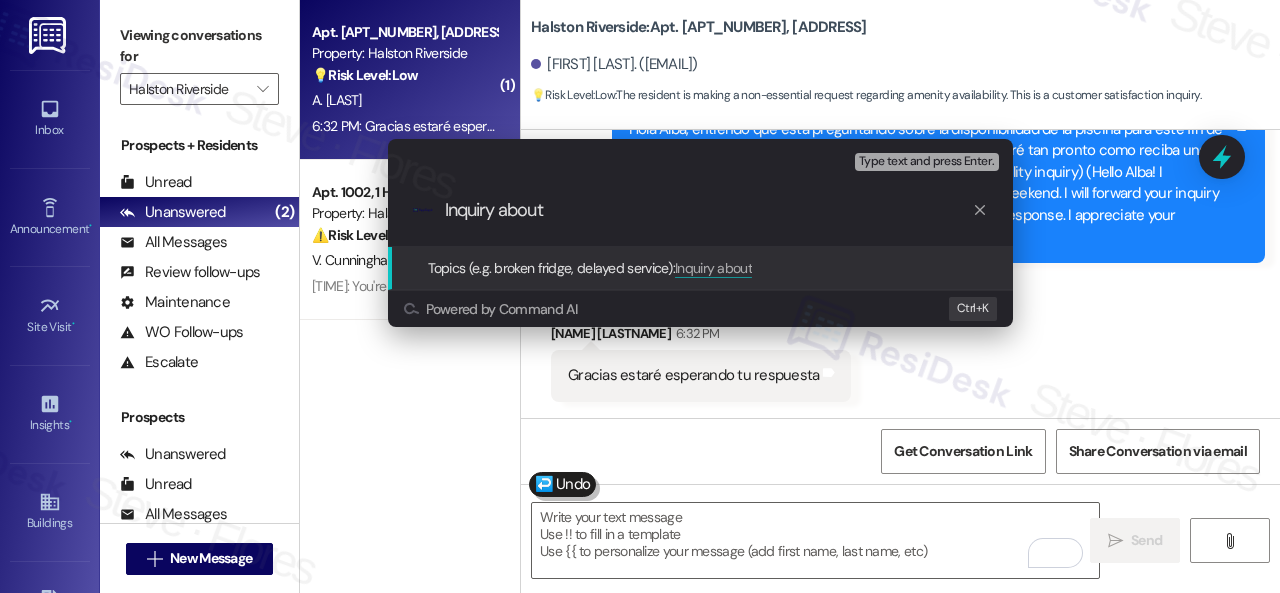 paste on "the available pool for this weekend." 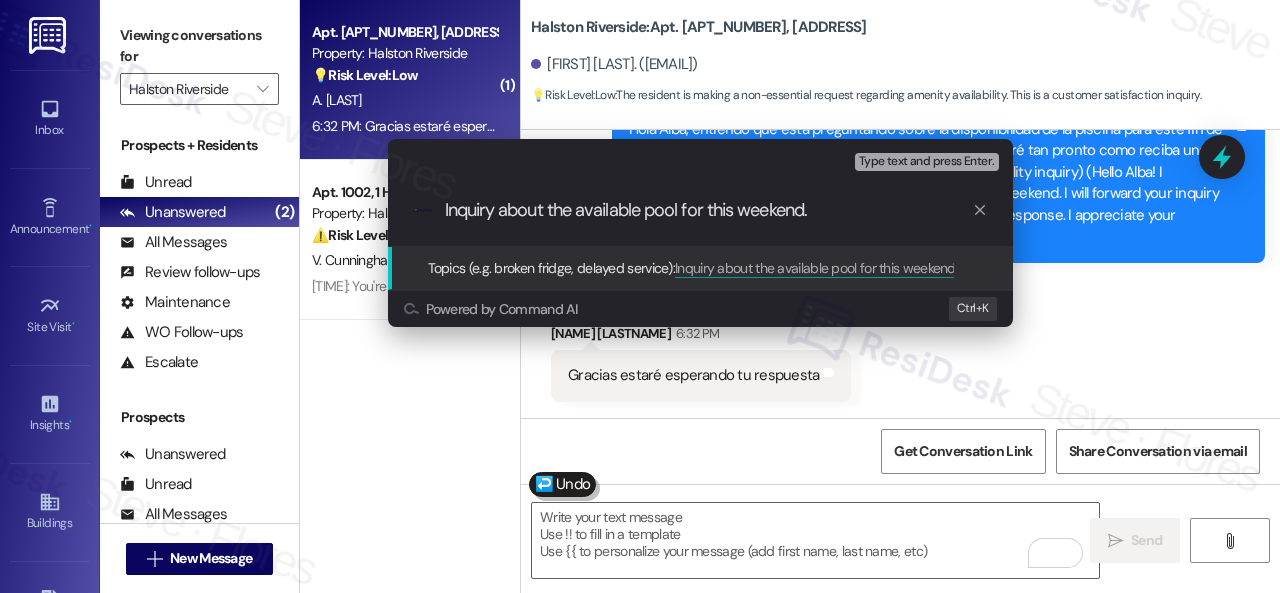 click on "Inquiry about the available pool for this weekend." at bounding box center [708, 210] 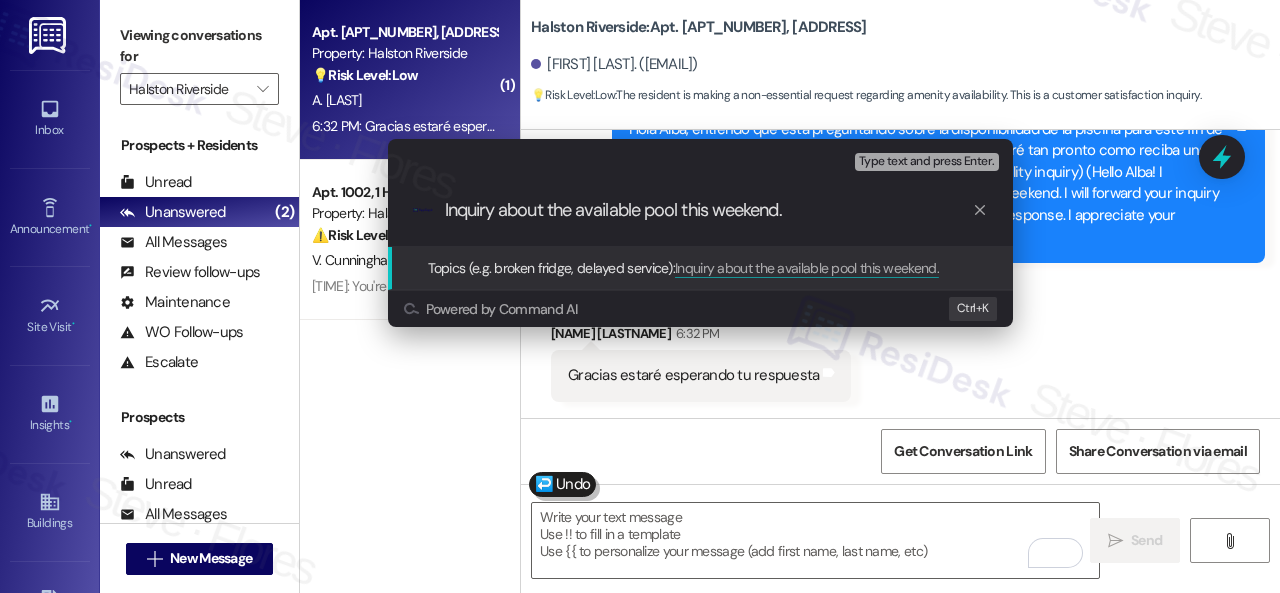 click on "Inquiry about the available pool this weekend." at bounding box center [708, 210] 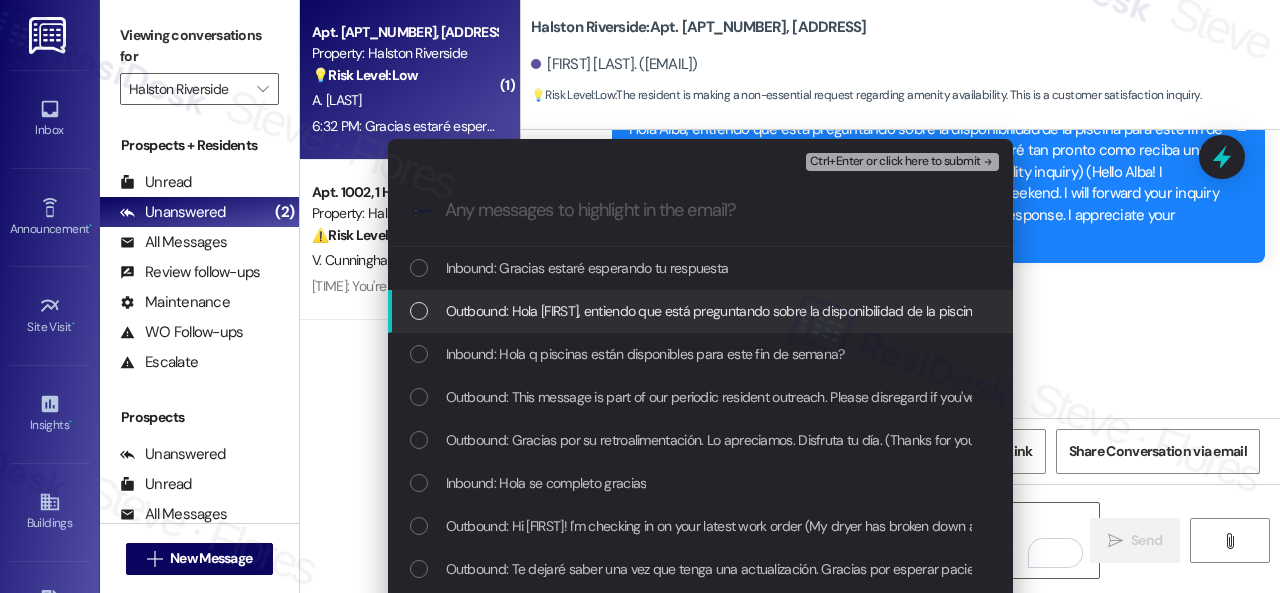 click on "Outbound: Hola [FIRST], entiendo que está preguntando sobre la disponibilidad de la piscina para este fin de semana. Enviaré su consulta al equipo del sitio y le responderé tan pronto como reciba una respuesta. Agradezco su paciencia. (follow-up request) (facility inquiry) (Hello [FIRST]! I understand you are asking about the available pool for this weekend. I will forward your inquiry to the site team and get back to you as soon as I receive a response. I appreciate your patience.)" at bounding box center [1834, 311] 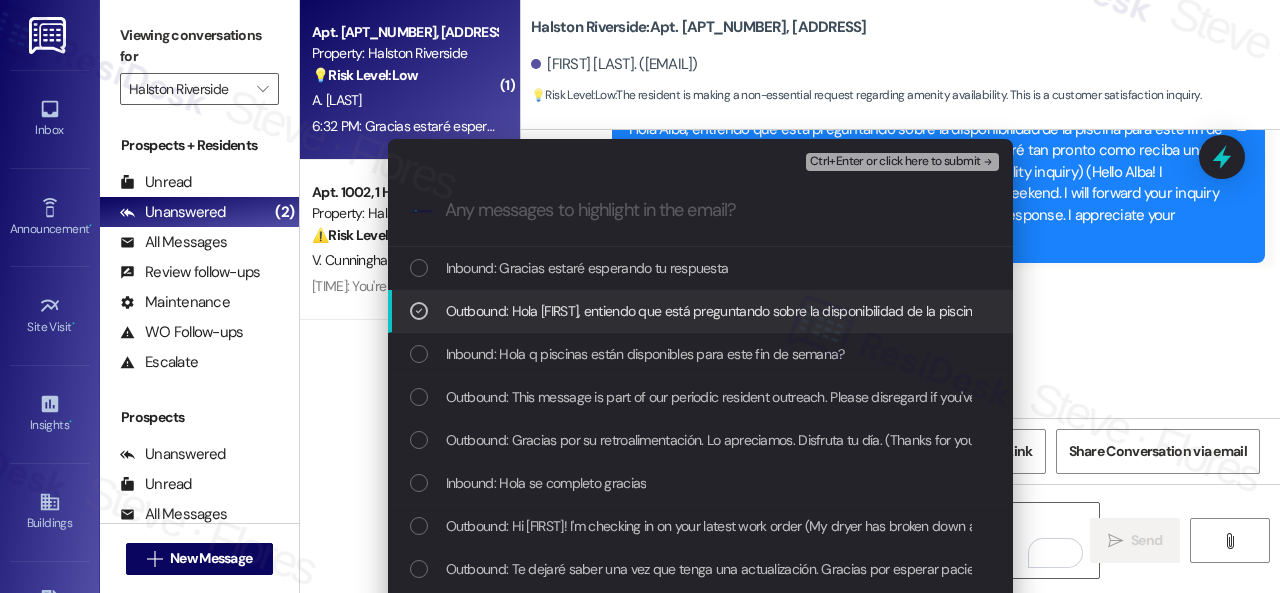 click 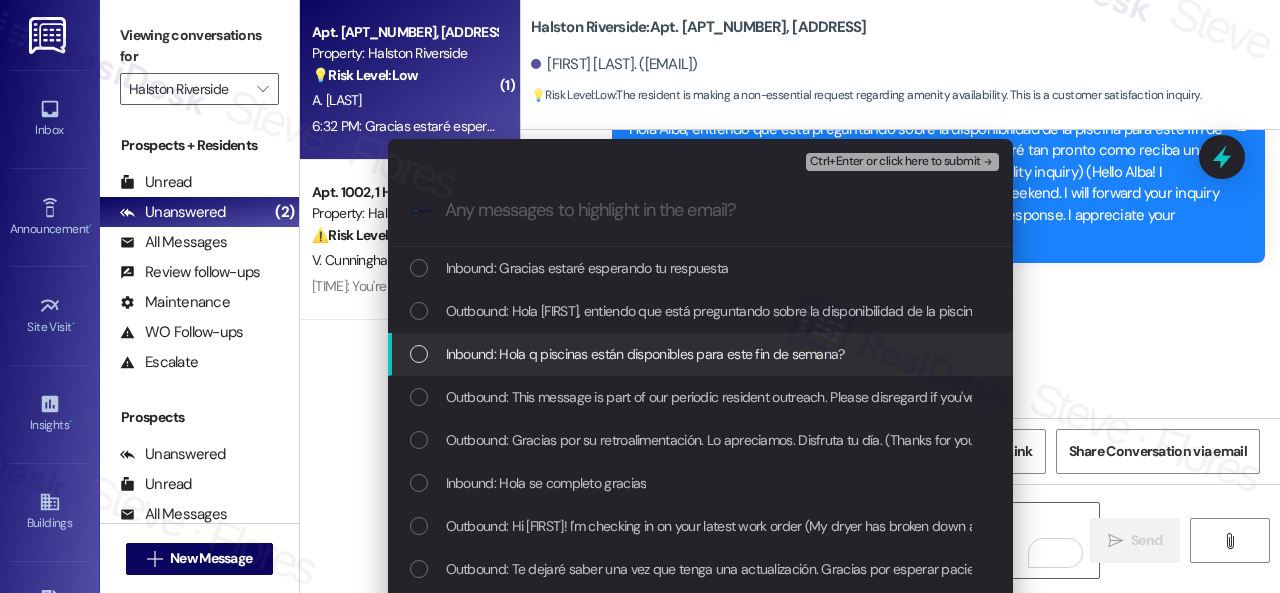 click at bounding box center [419, 354] 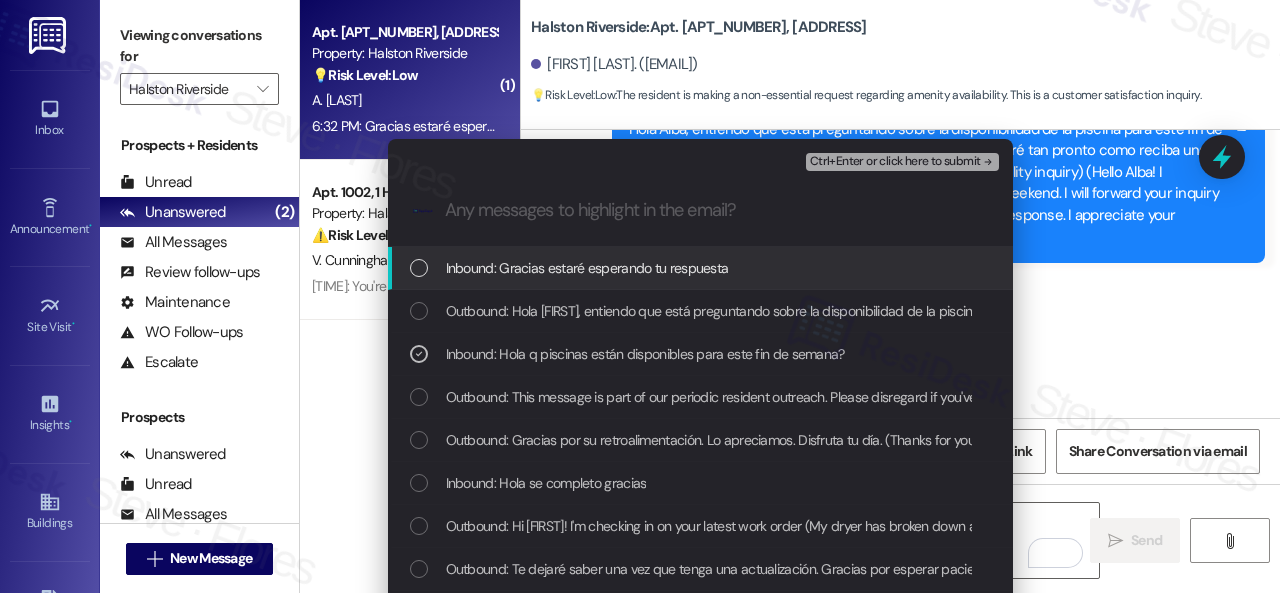 click on "Ctrl+Enter or click here to submit" at bounding box center [895, 162] 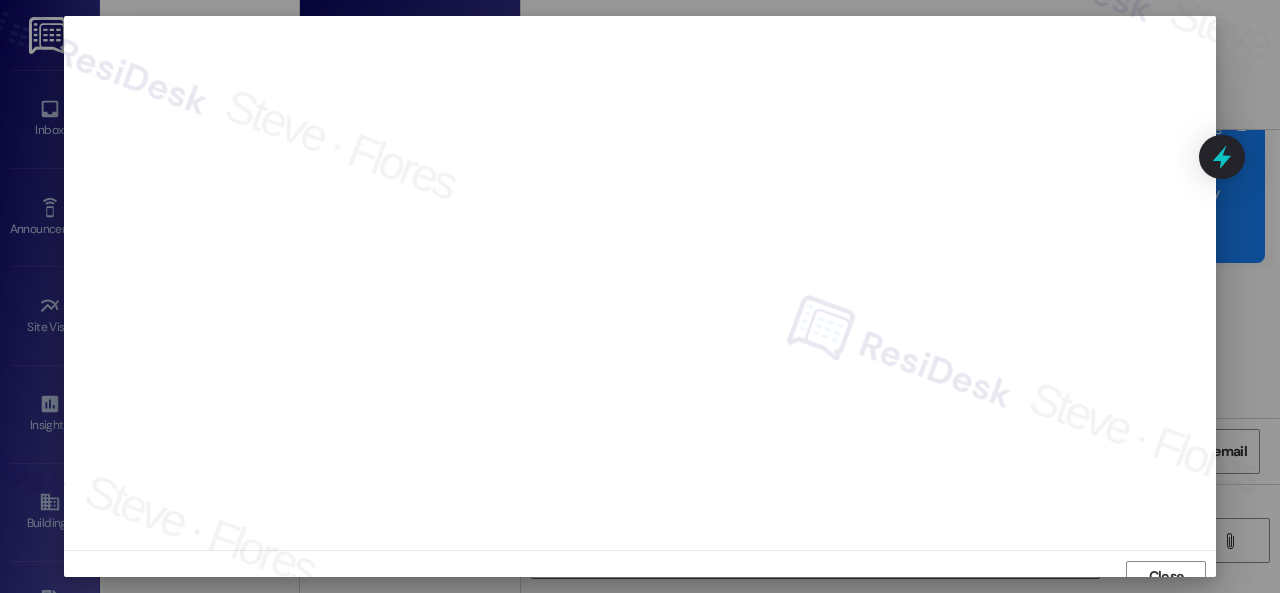 scroll, scrollTop: 15, scrollLeft: 0, axis: vertical 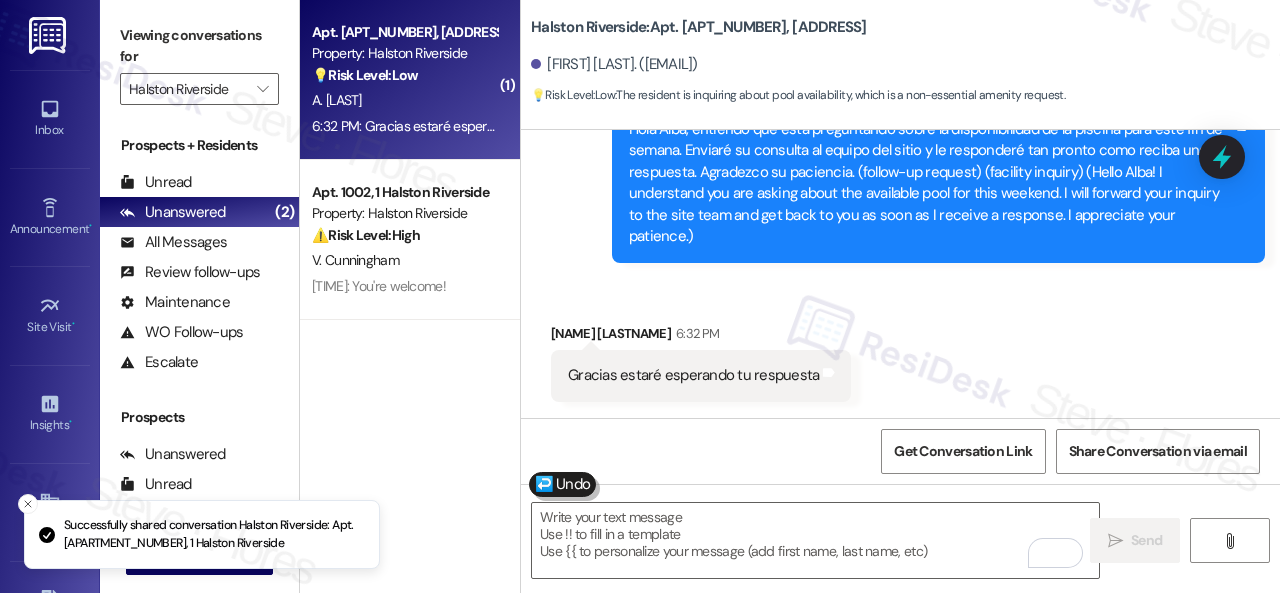 click on "Gracias estaré esperando tu respuesta" at bounding box center (693, 375) 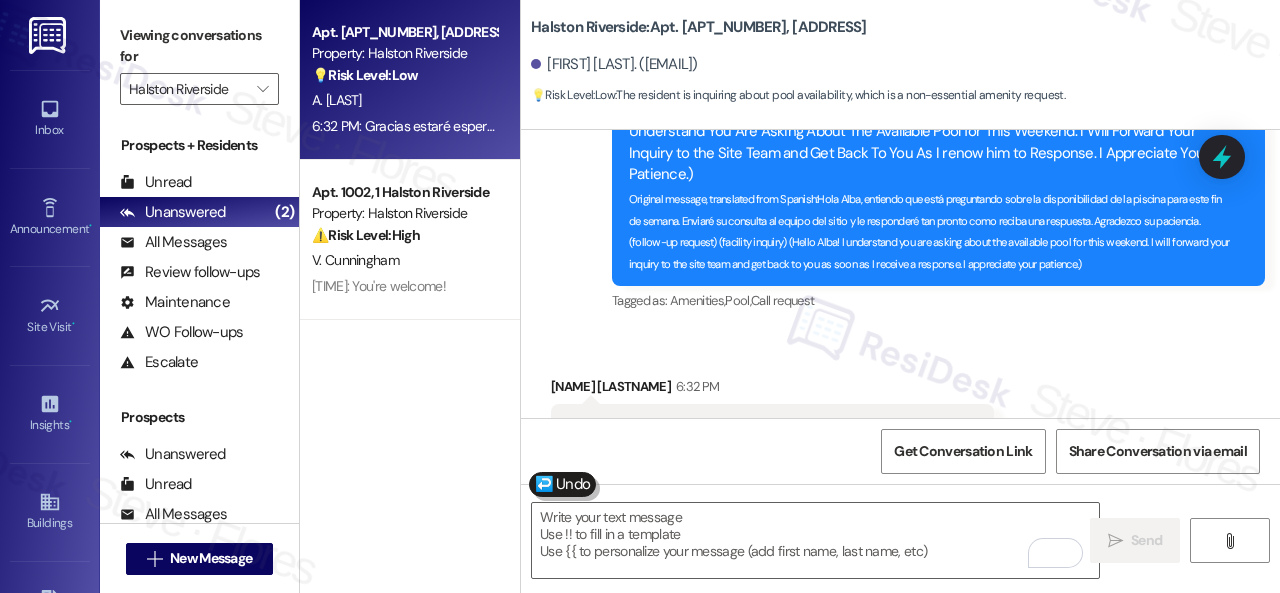 scroll, scrollTop: 28118, scrollLeft: 0, axis: vertical 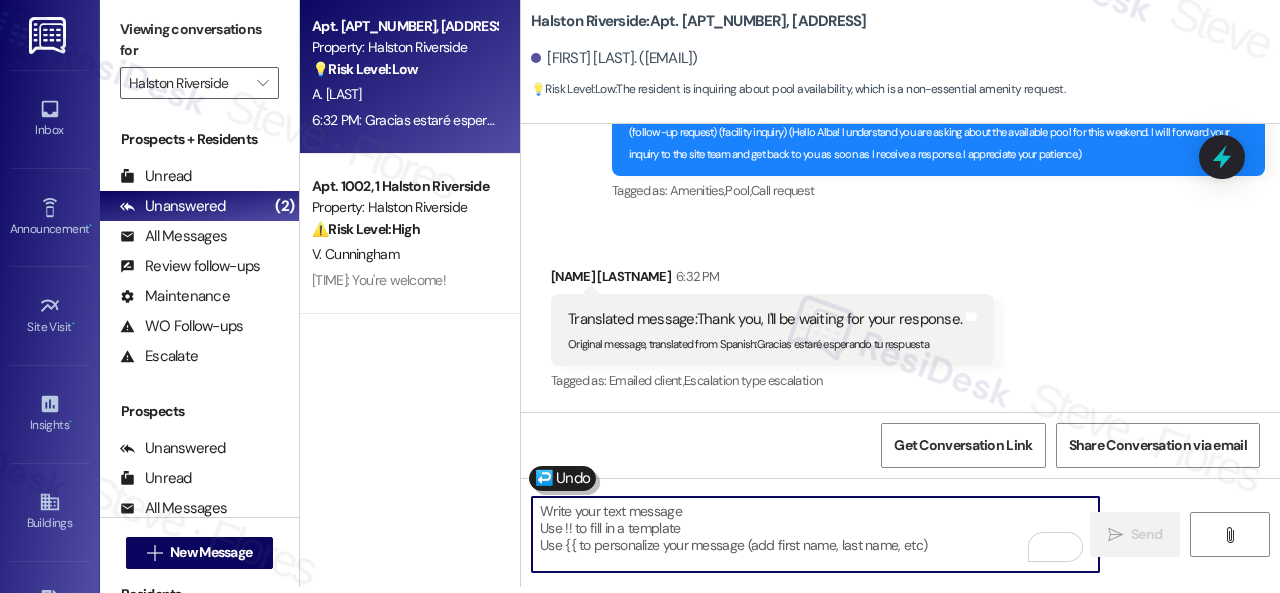 click at bounding box center [815, 534] 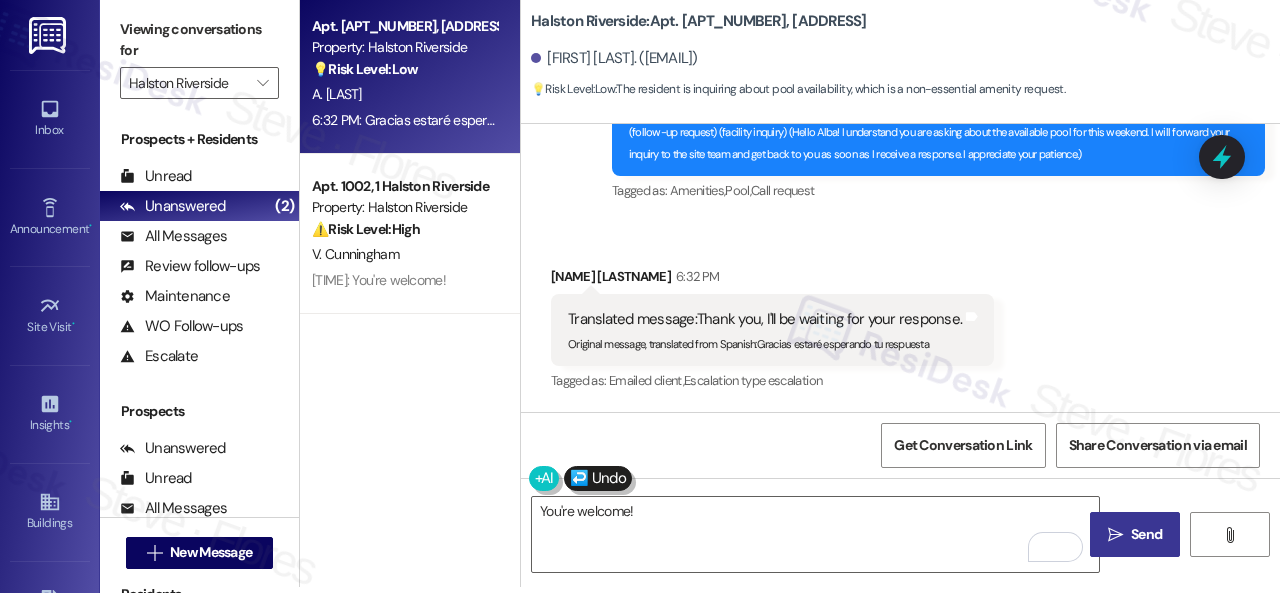 click on "Get Conversation Link Share Conversation via email" at bounding box center (900, 445) 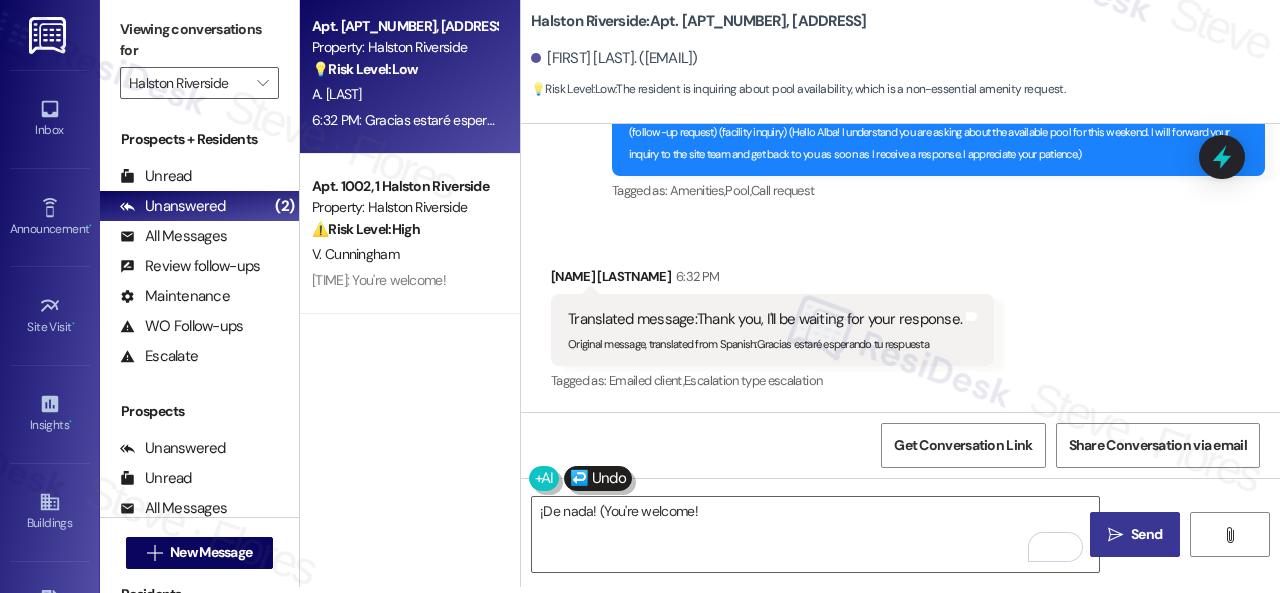 type on "¡De nada! (You're welcome!)" 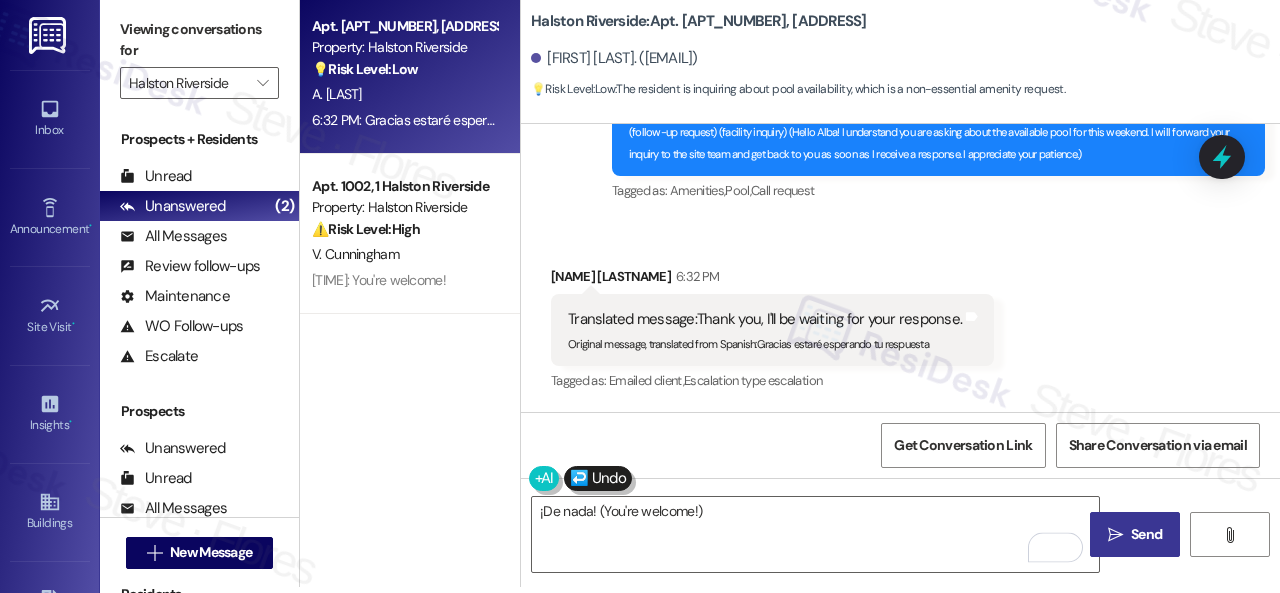 click on " Send" at bounding box center [1135, 534] 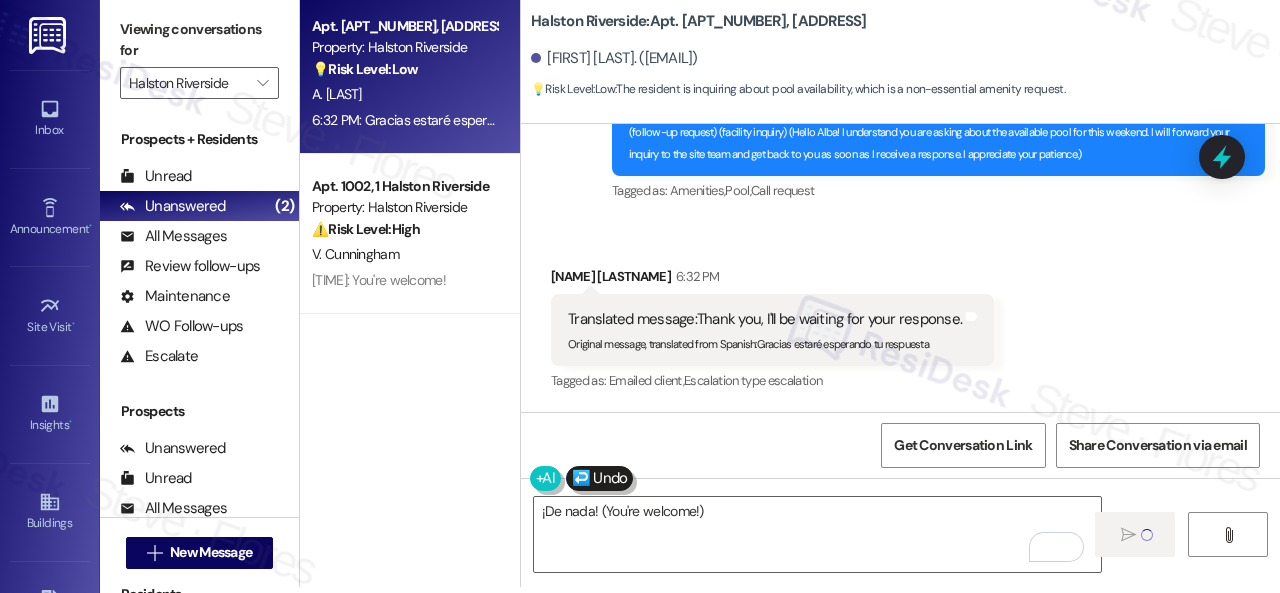 type 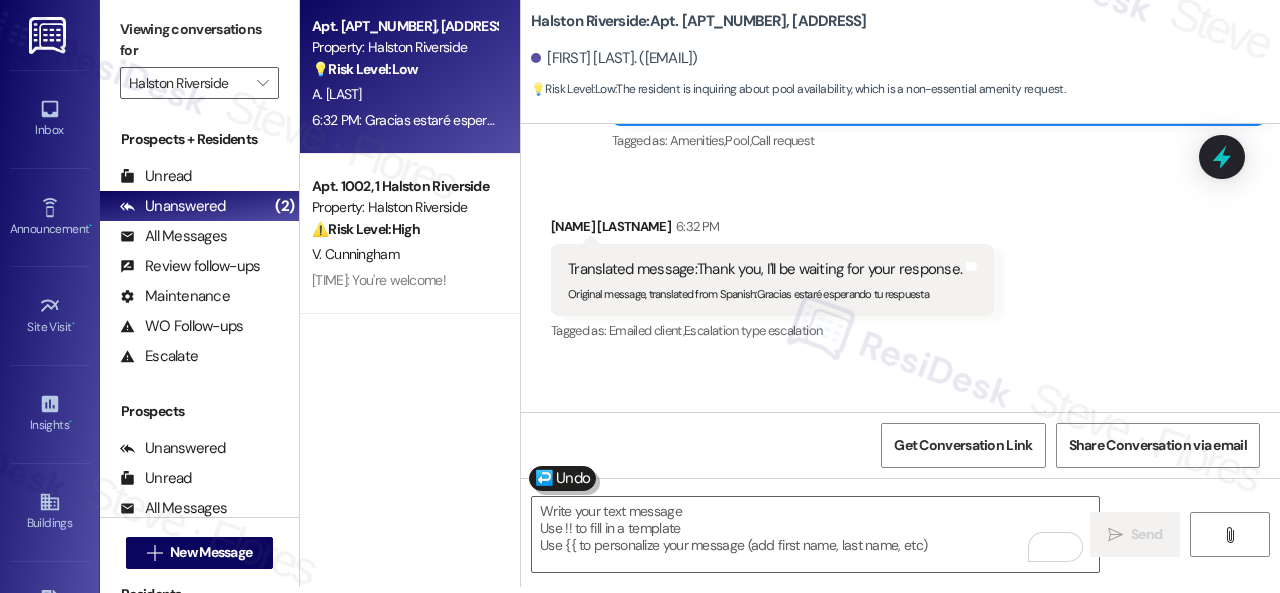 scroll, scrollTop: 0, scrollLeft: 0, axis: both 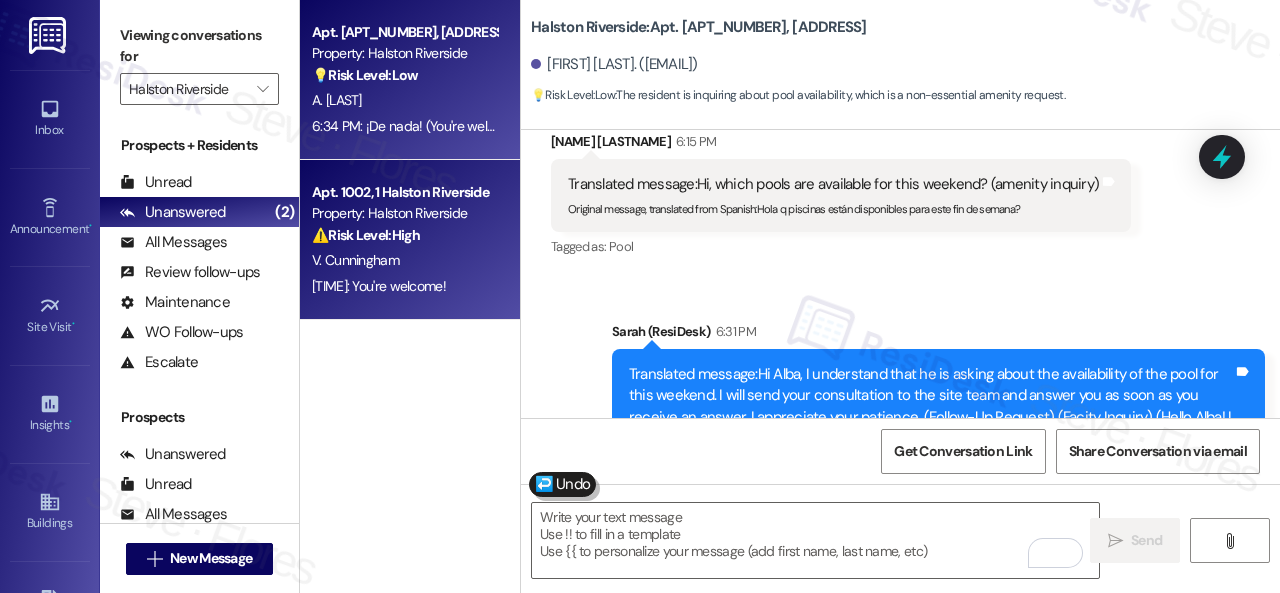 click on "V. Cunningham" at bounding box center [355, 260] 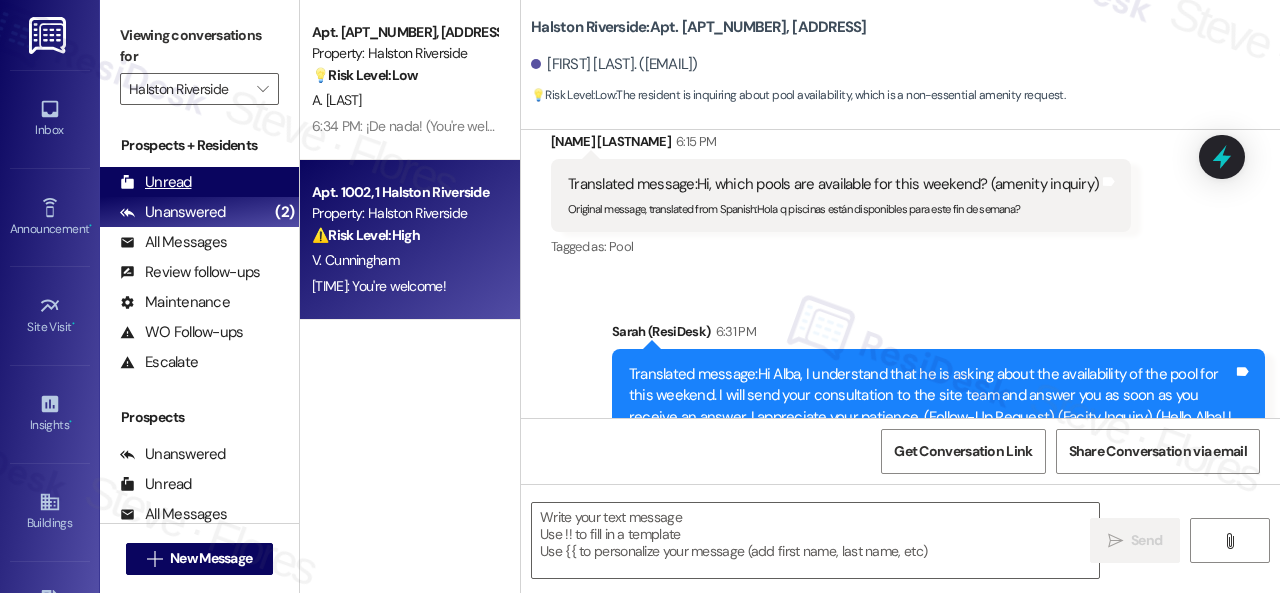 click on "Unread" at bounding box center (156, 182) 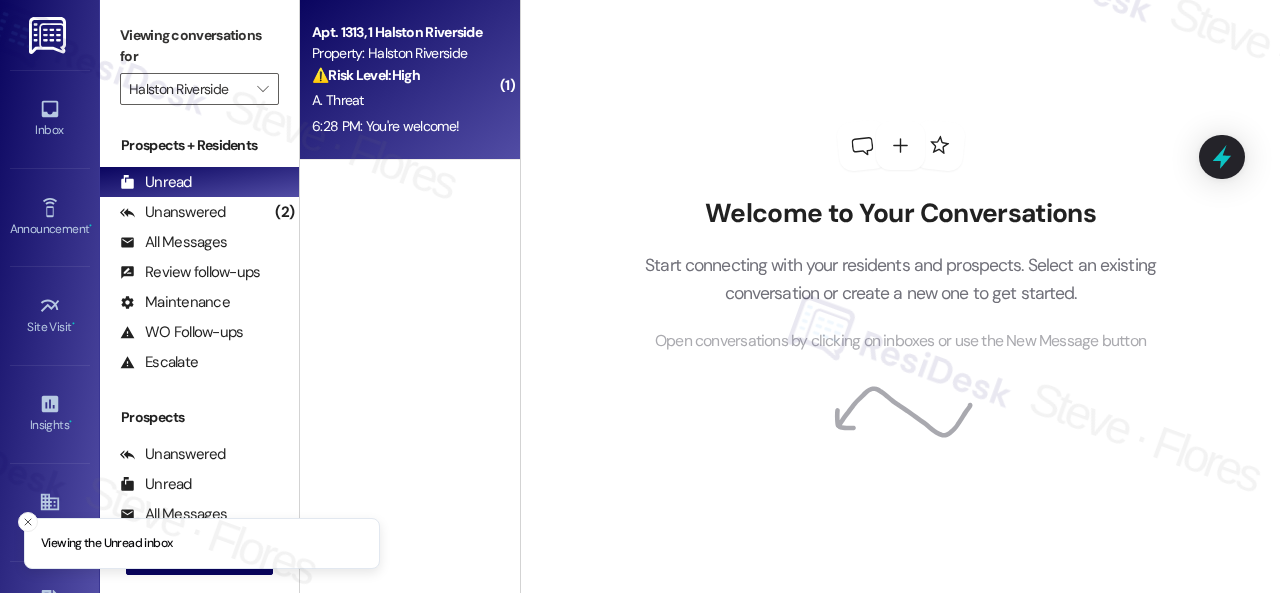 click on "A. Threat" at bounding box center [404, 100] 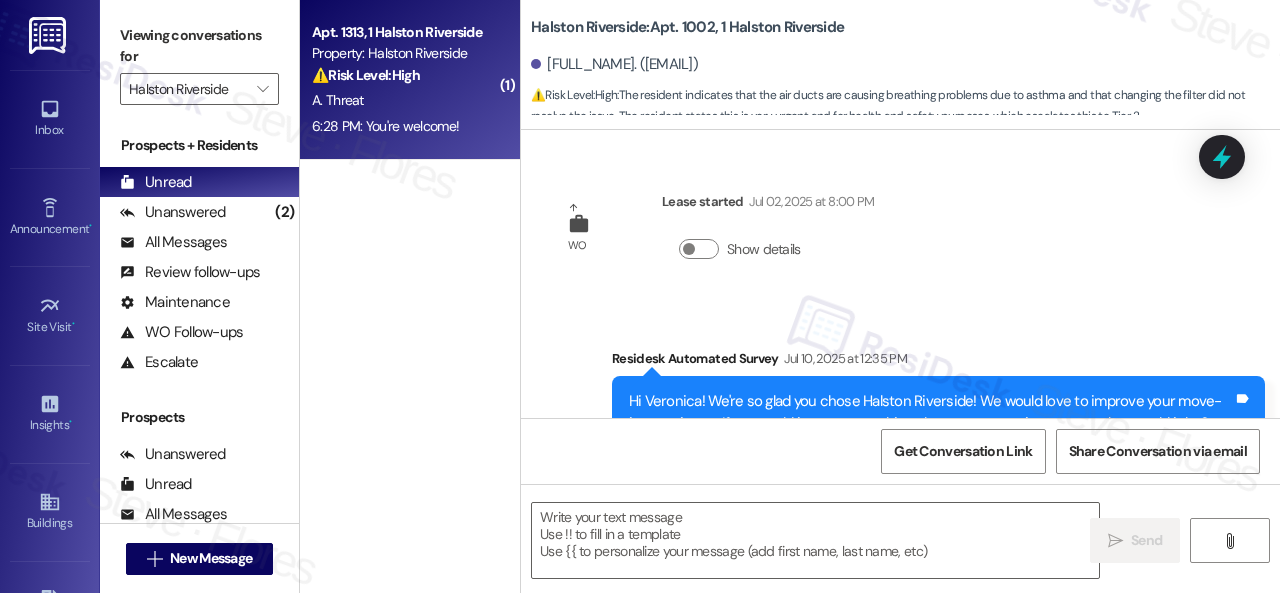 scroll, scrollTop: 6839, scrollLeft: 0, axis: vertical 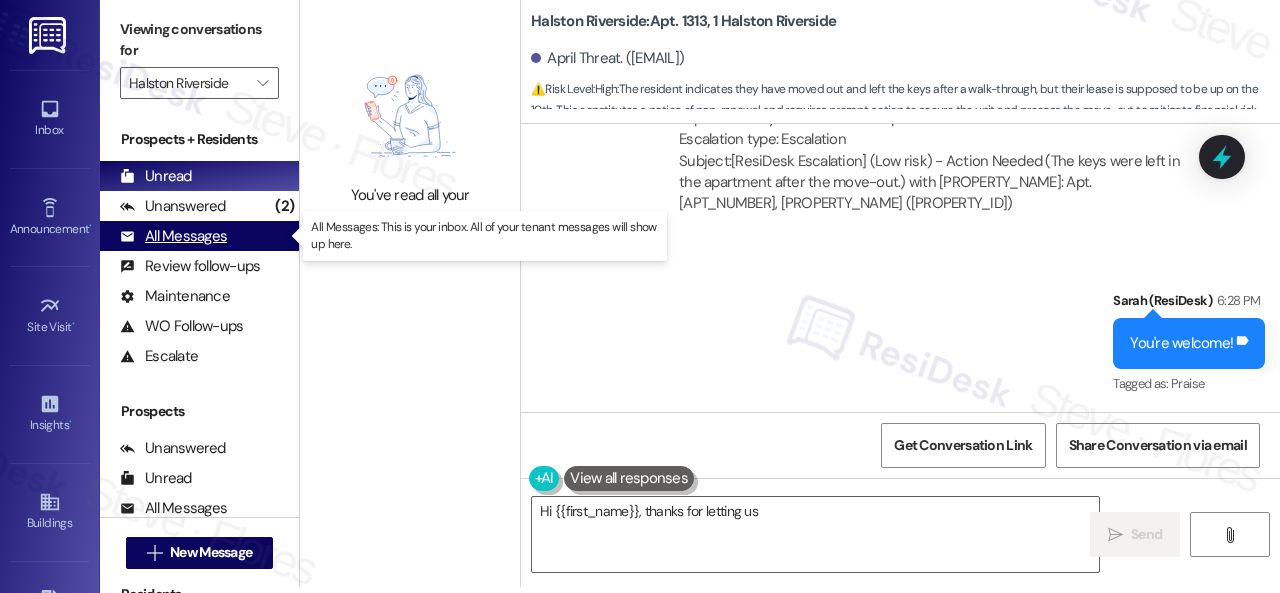click on "All Messages" at bounding box center (173, 236) 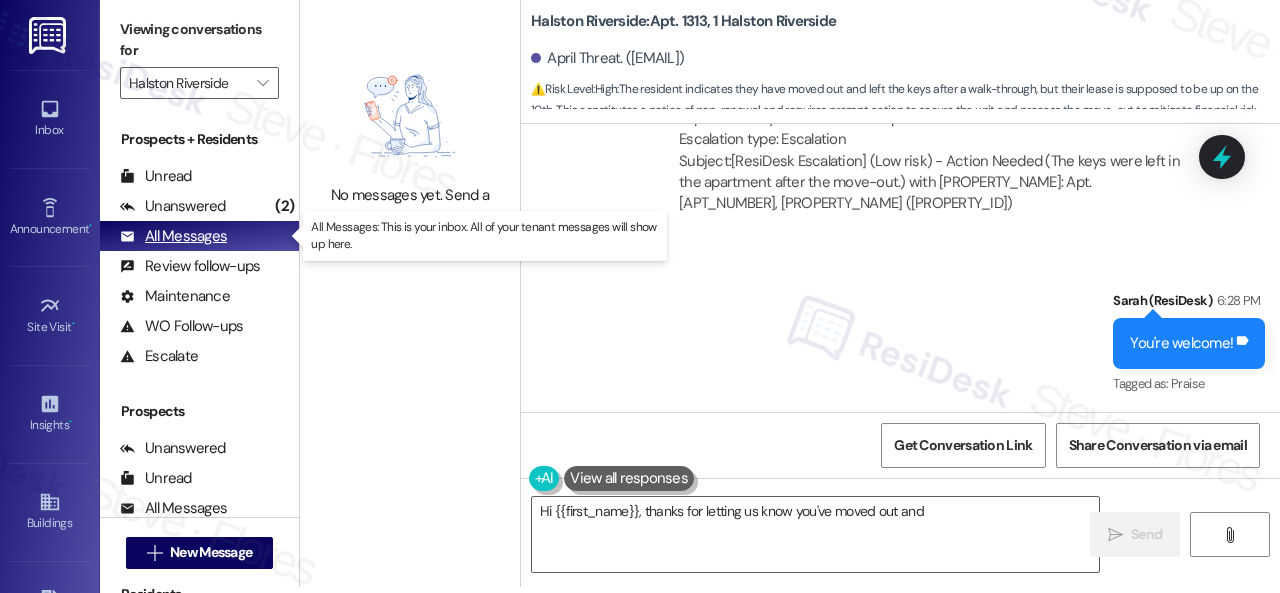 type on "Hi {{first_name}}, thanks for letting us know you've moved out and left" 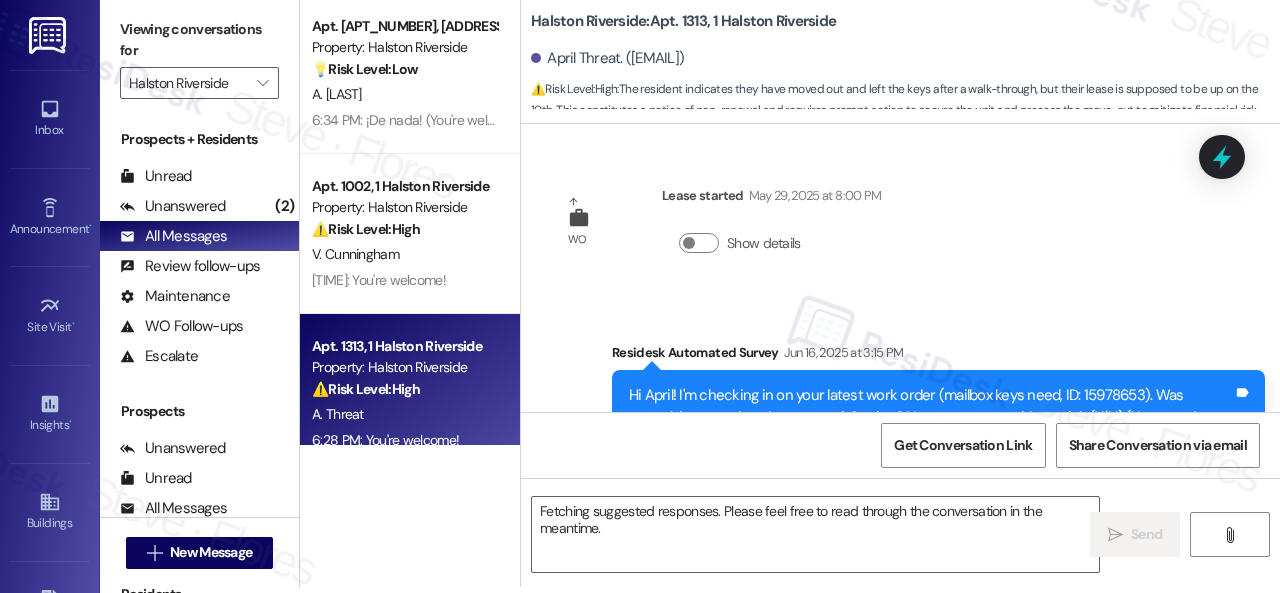 scroll, scrollTop: 5042, scrollLeft: 0, axis: vertical 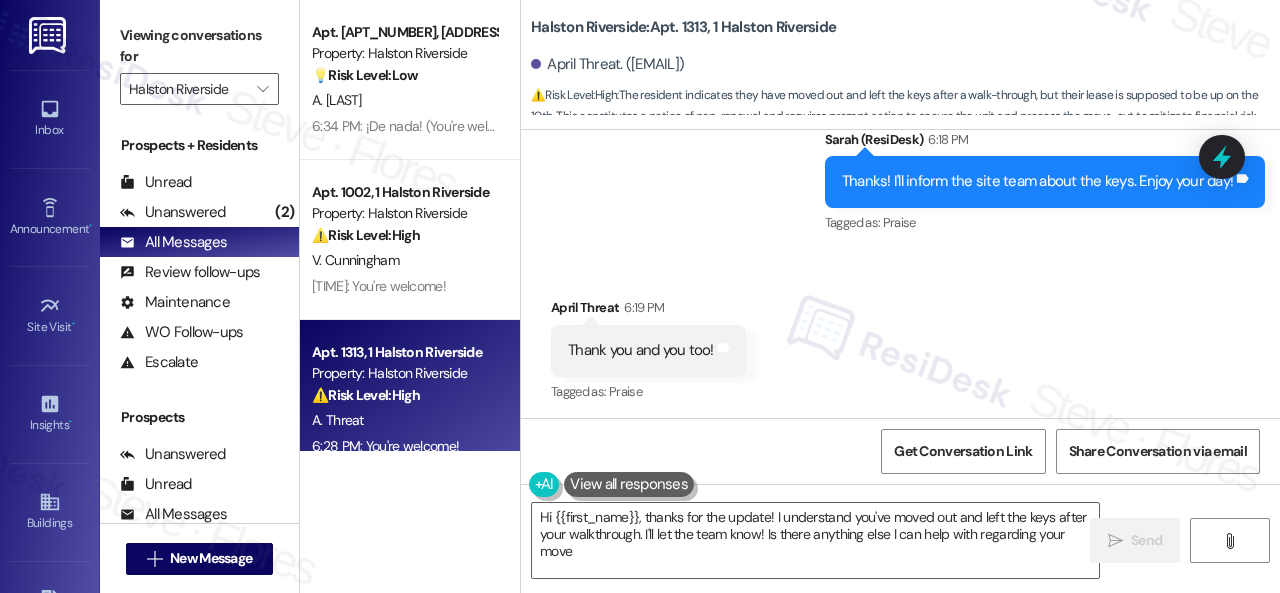 type on "Hi {{first_name}}, I understand you've moved out and left the keys after your walkthrough. I'll let the team know! Is there anything else I can help with regarding your move?" 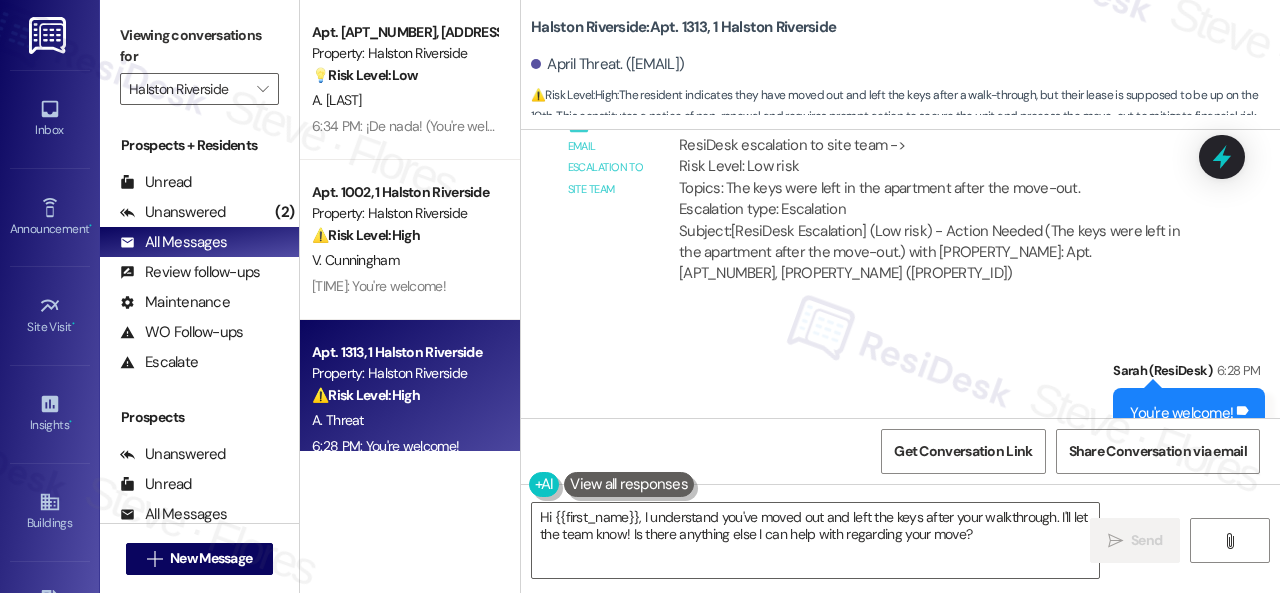scroll, scrollTop: 5155, scrollLeft: 0, axis: vertical 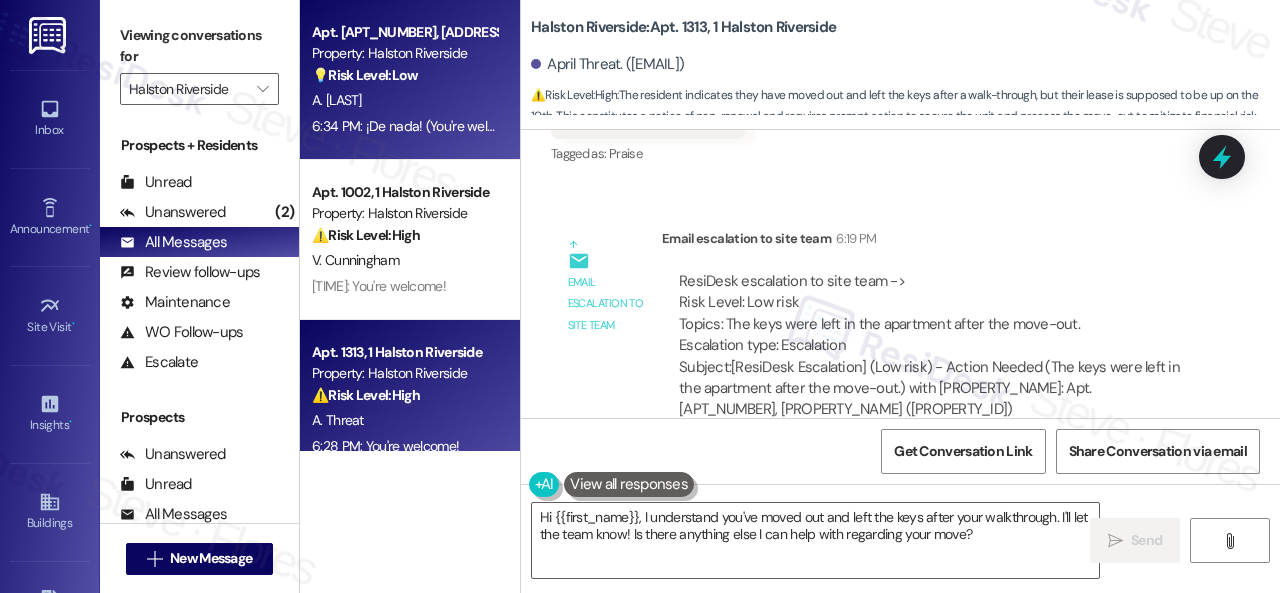 click on "A. [LAST]" at bounding box center (404, 100) 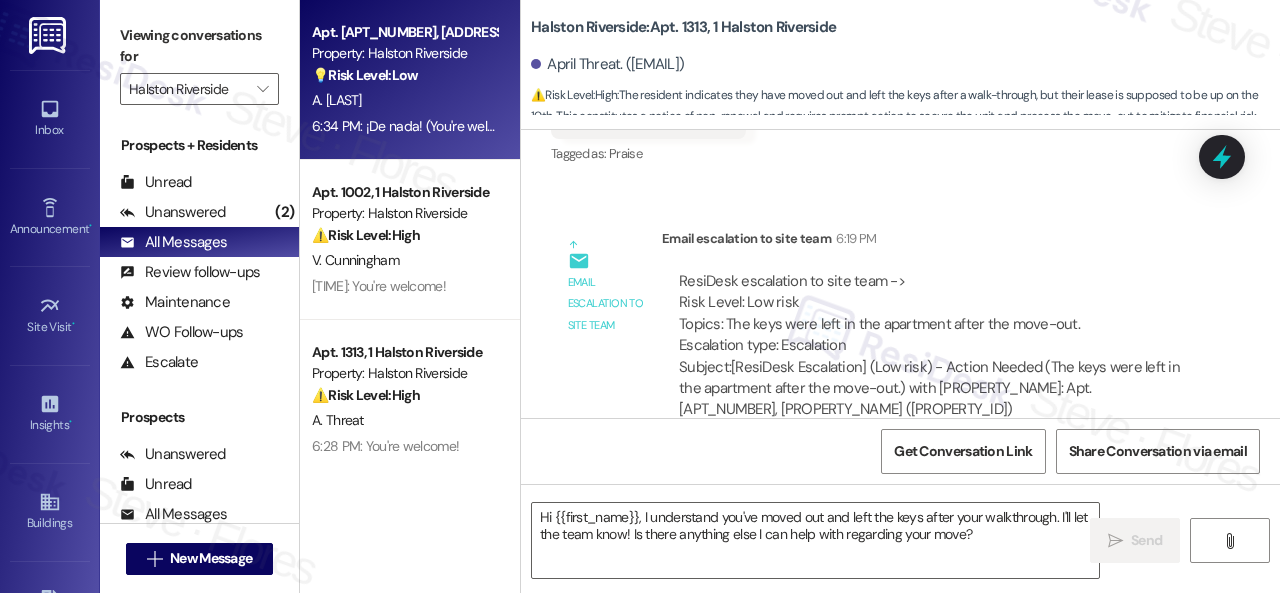 type on "Fetching suggested responses. Please feel free to read through the conversation in the meantime." 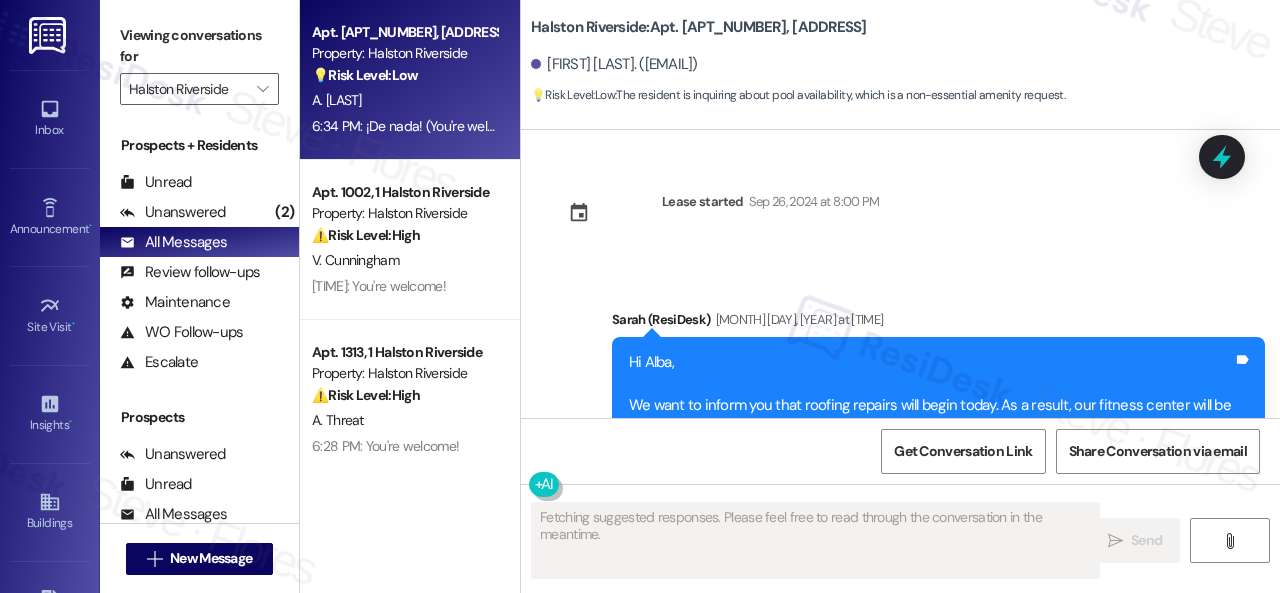 type on "Fetching suggested responses. Please feel free to read through the conversation in the meantime." 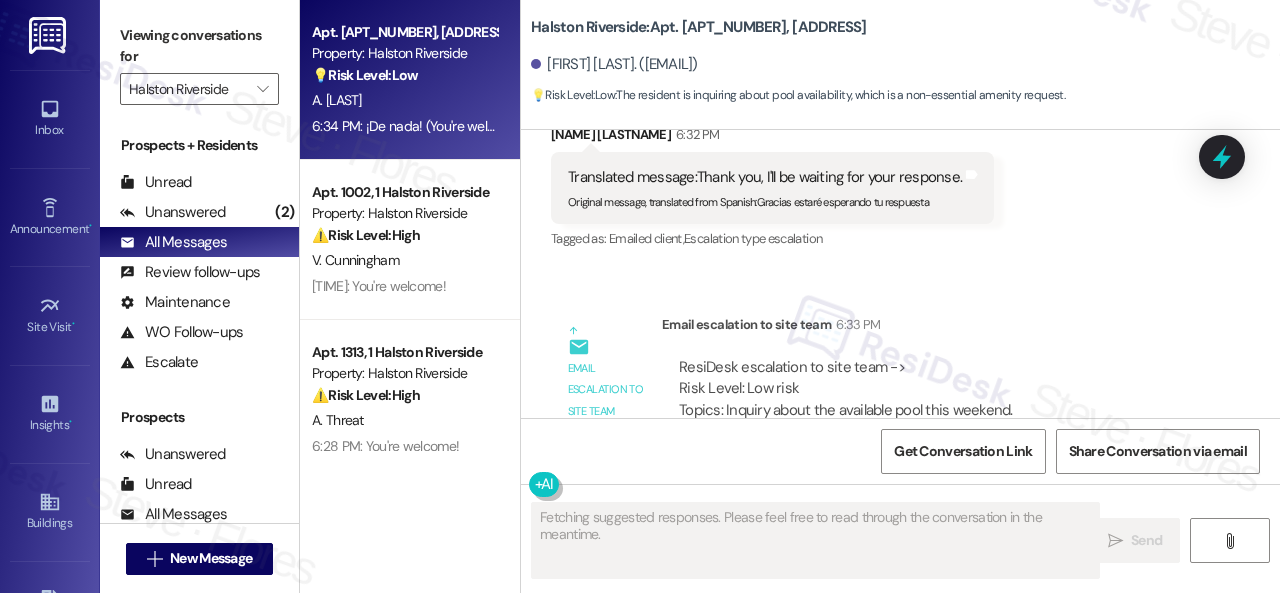 scroll, scrollTop: 28316, scrollLeft: 0, axis: vertical 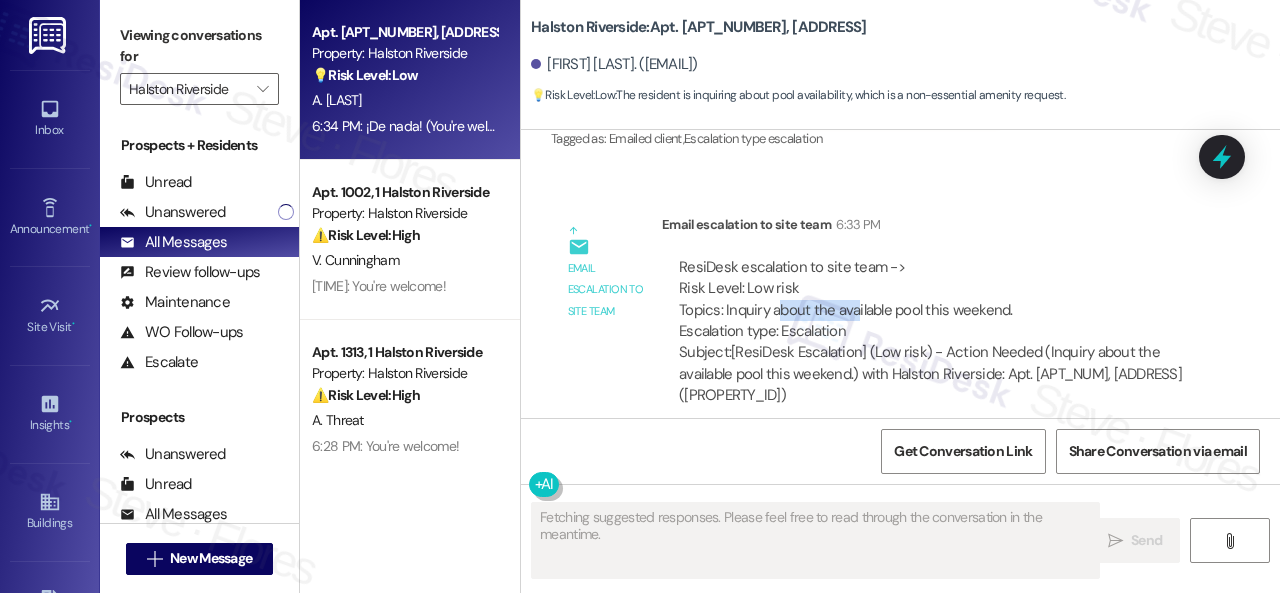 drag, startPoint x: 778, startPoint y: 359, endPoint x: 855, endPoint y: 359, distance: 77 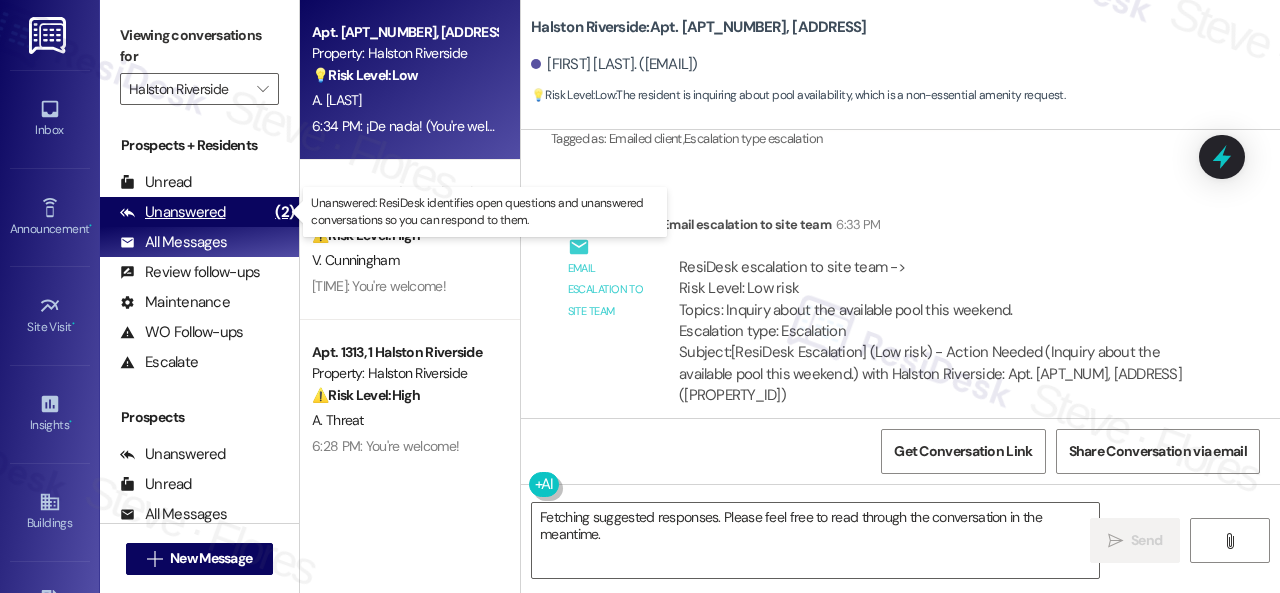 click on "Unanswered" at bounding box center [173, 212] 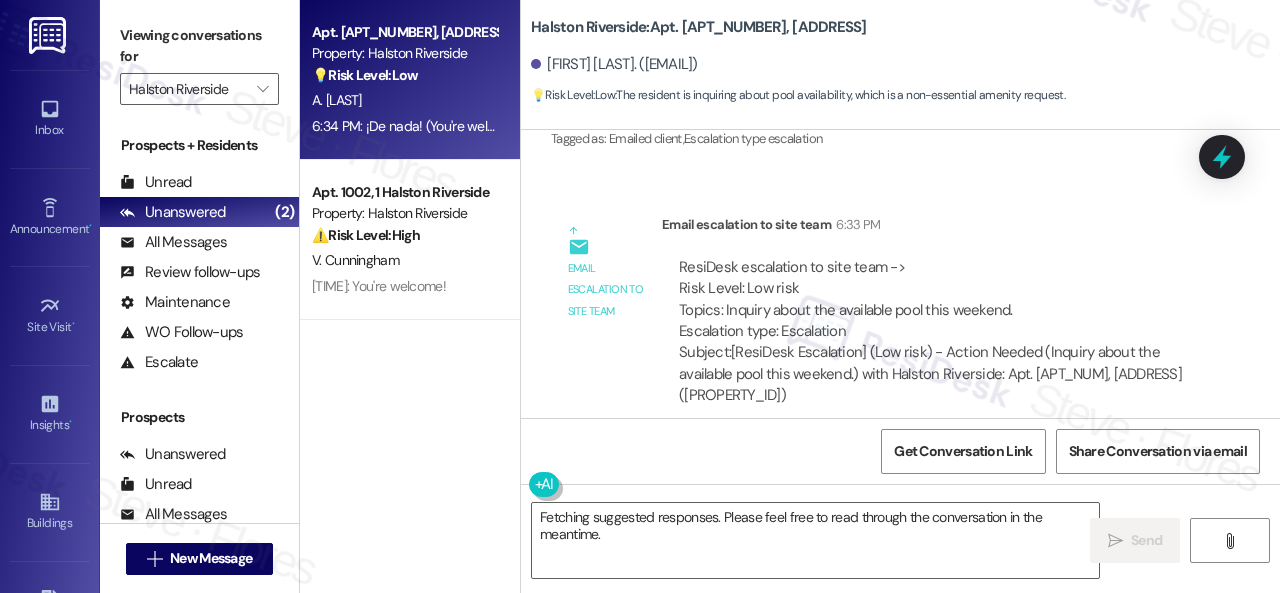 click on "Email escalation to site team 6:33 PM" at bounding box center [933, 228] 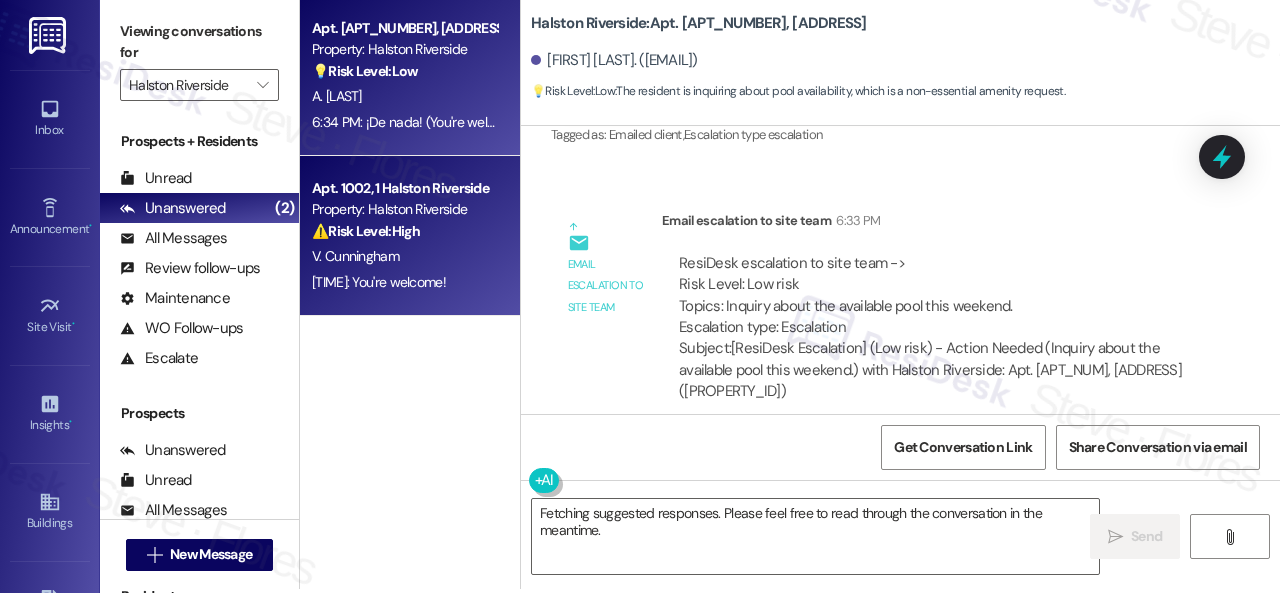 scroll, scrollTop: 6, scrollLeft: 0, axis: vertical 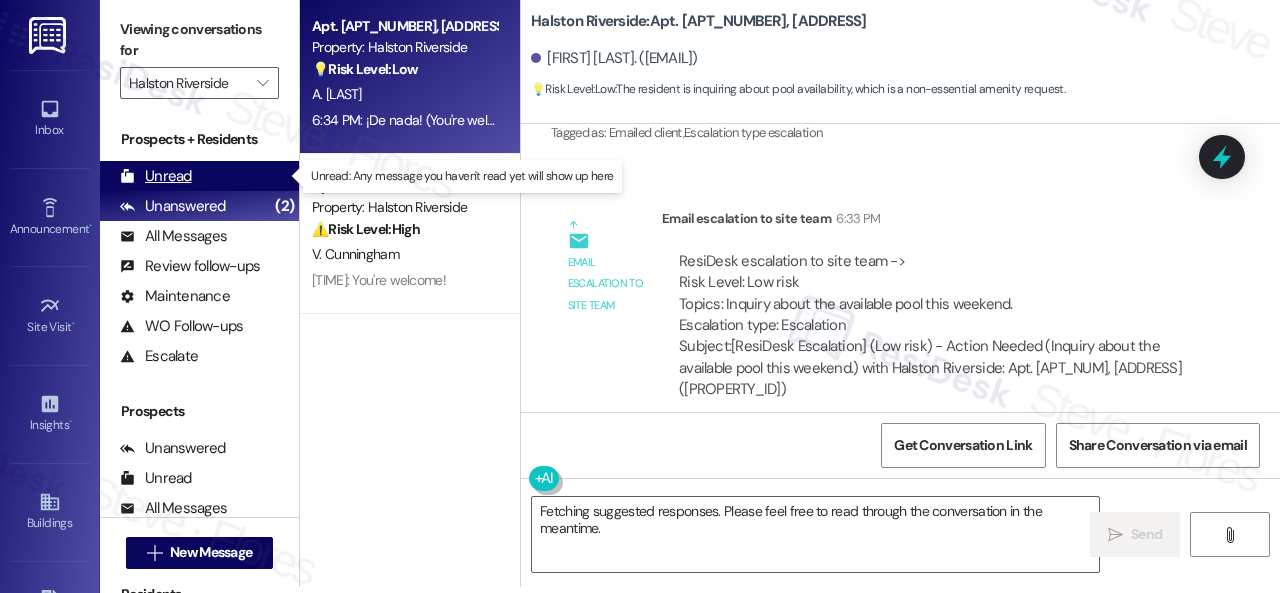 click on "Unread" at bounding box center (156, 176) 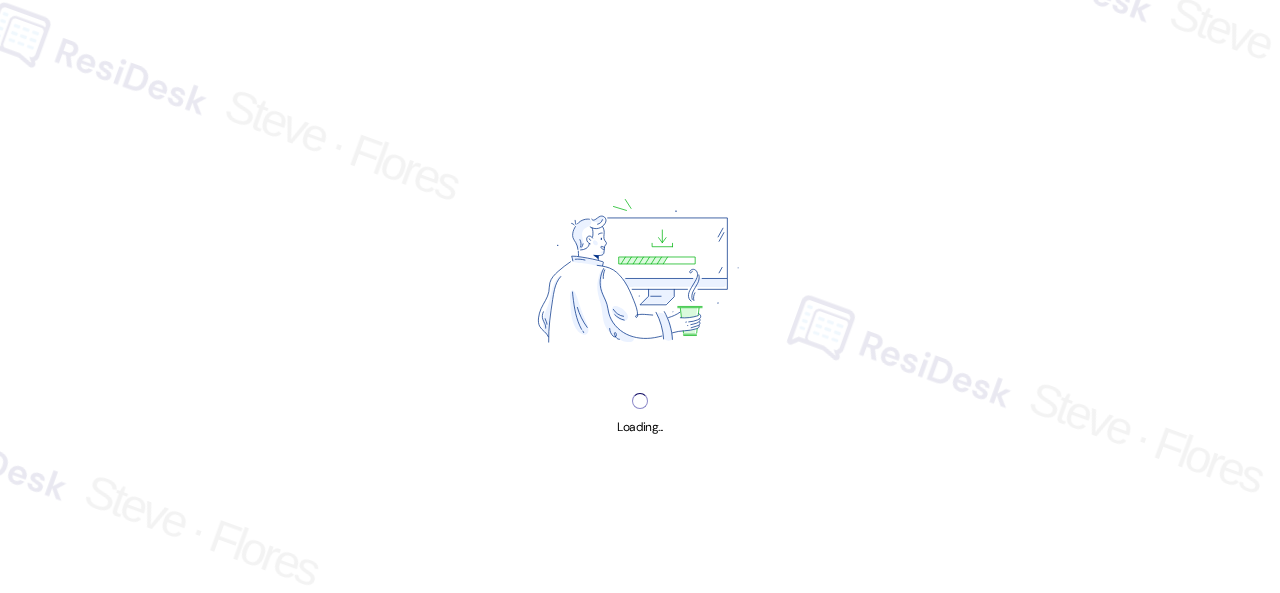 scroll, scrollTop: 0, scrollLeft: 0, axis: both 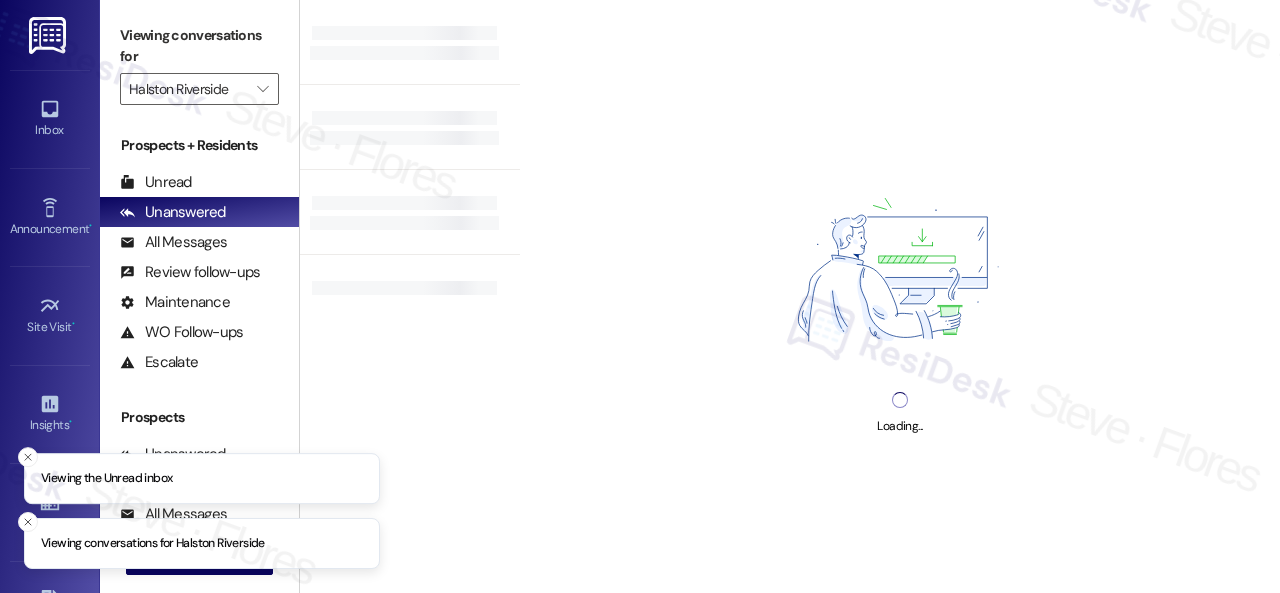 type on "Halston Riverside" 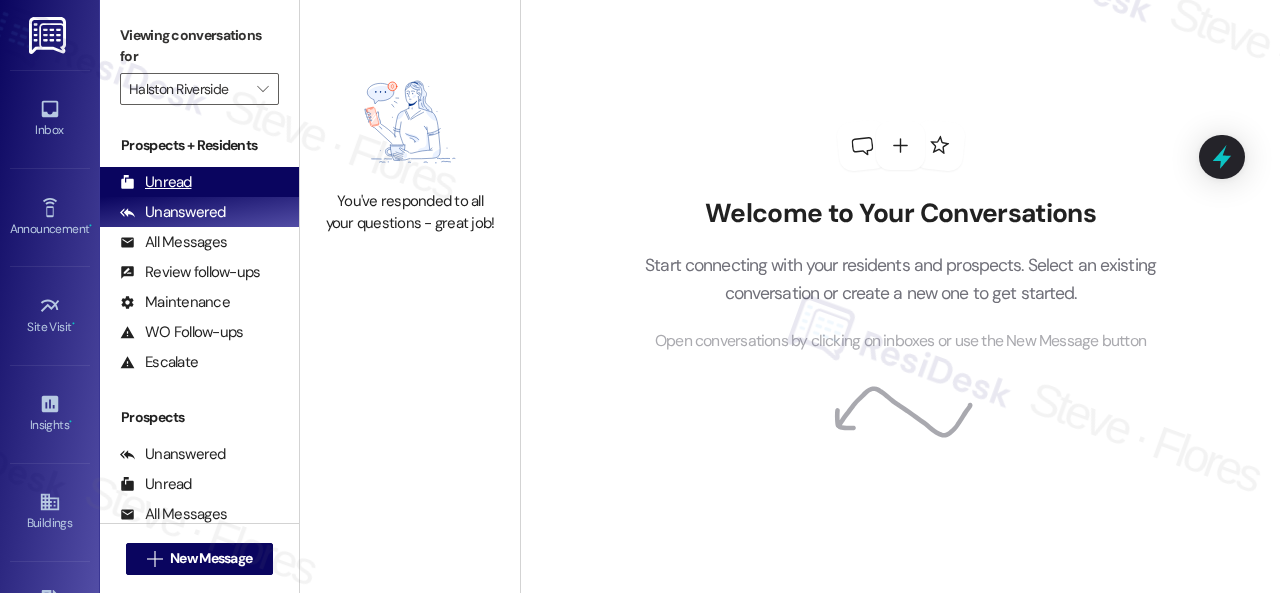 click on "Unread" at bounding box center (156, 182) 